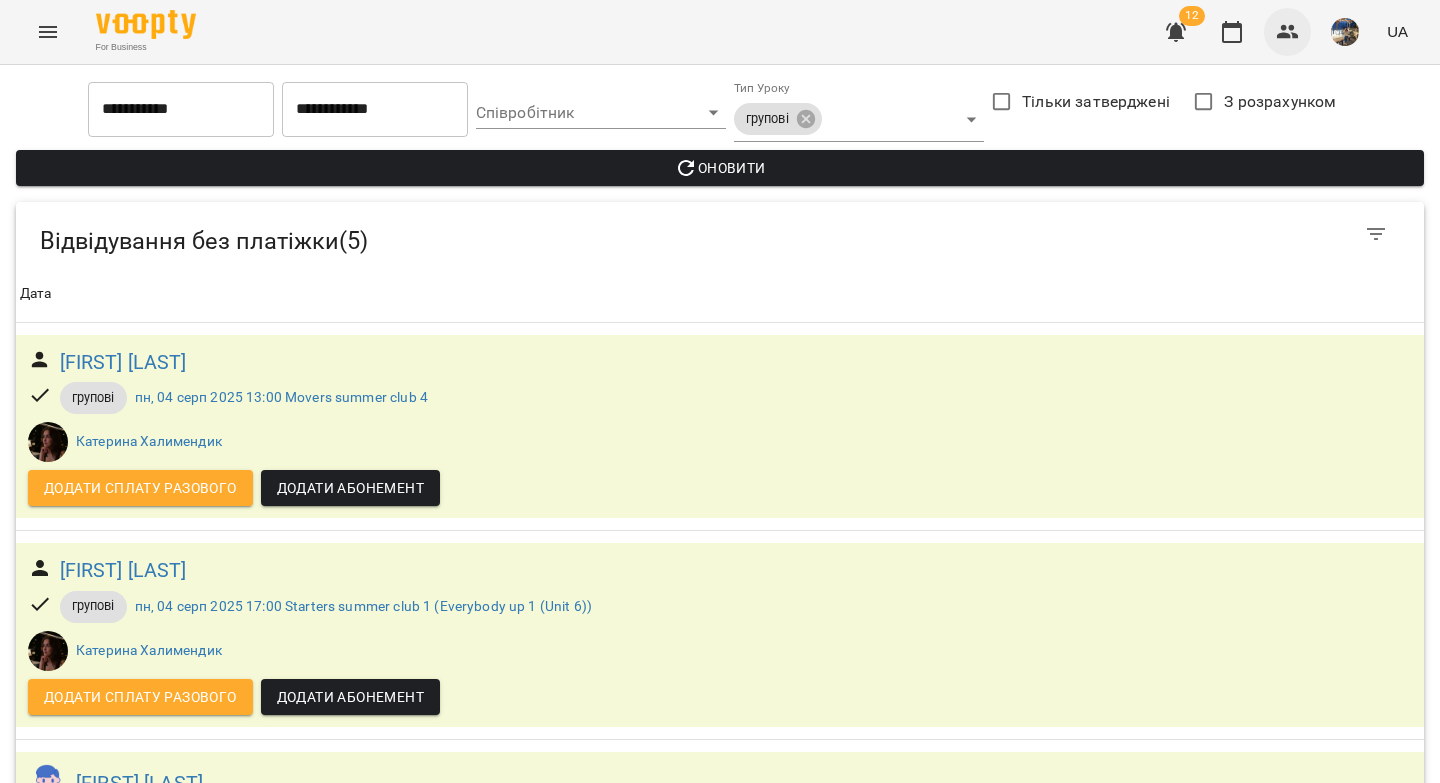 scroll, scrollTop: 0, scrollLeft: 0, axis: both 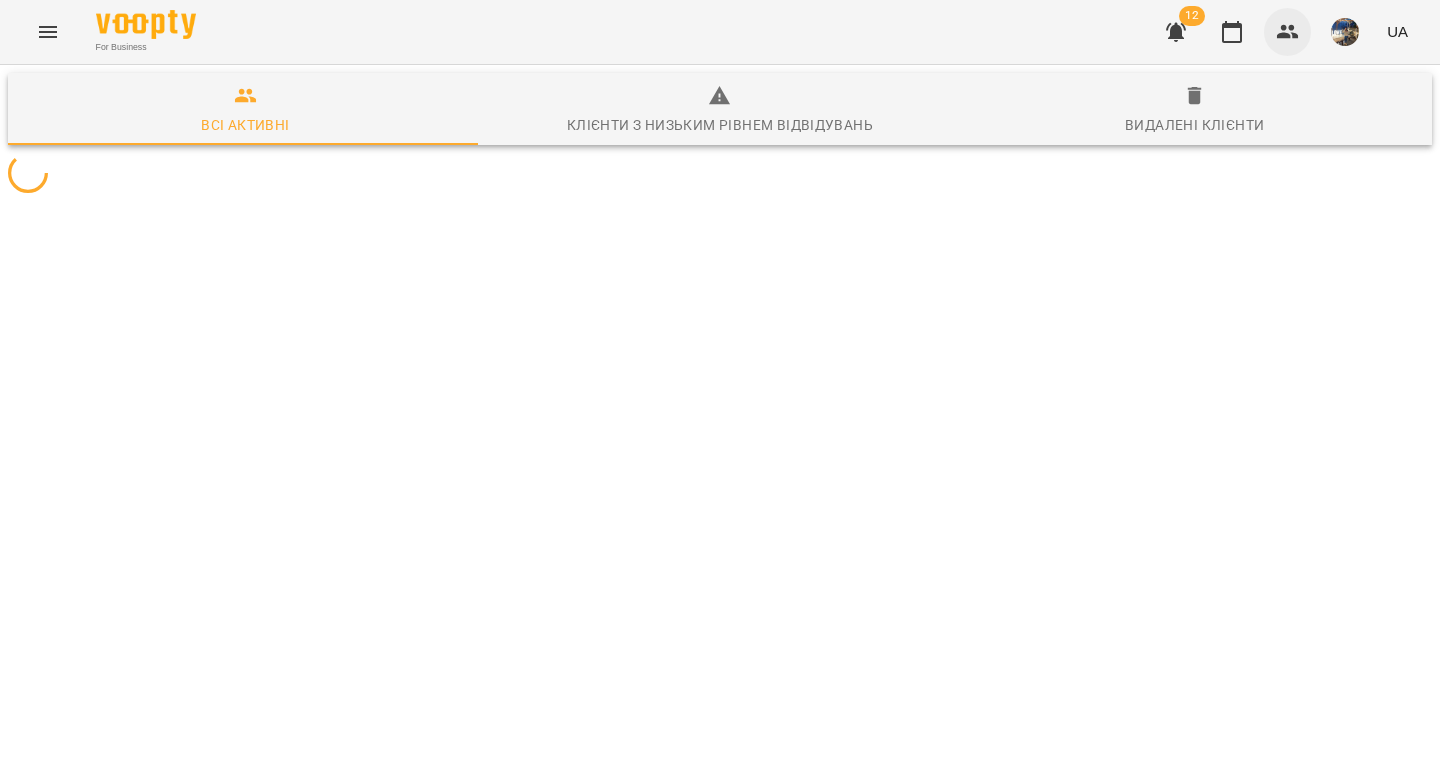 type 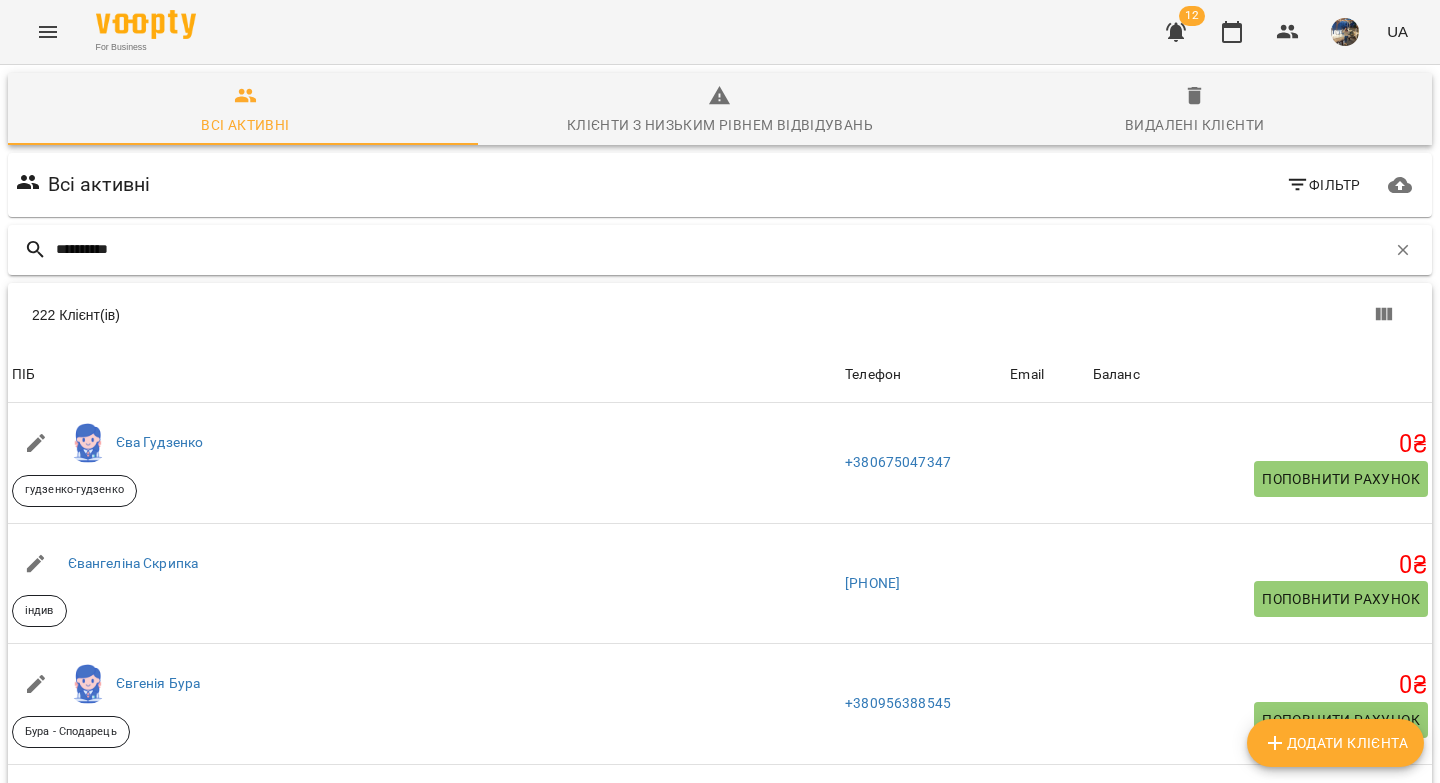 type on "**********" 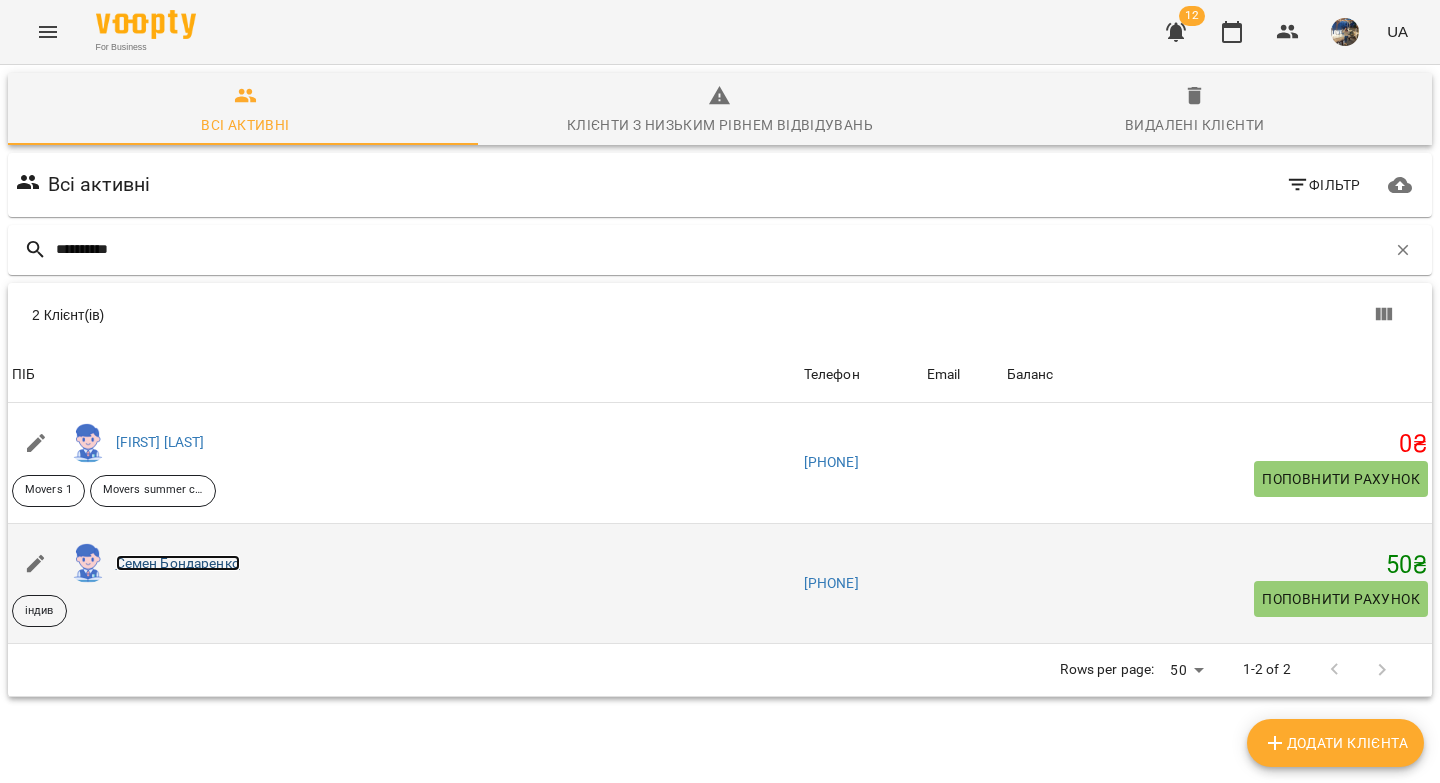 click on "Семен Бондаренко" at bounding box center [178, 563] 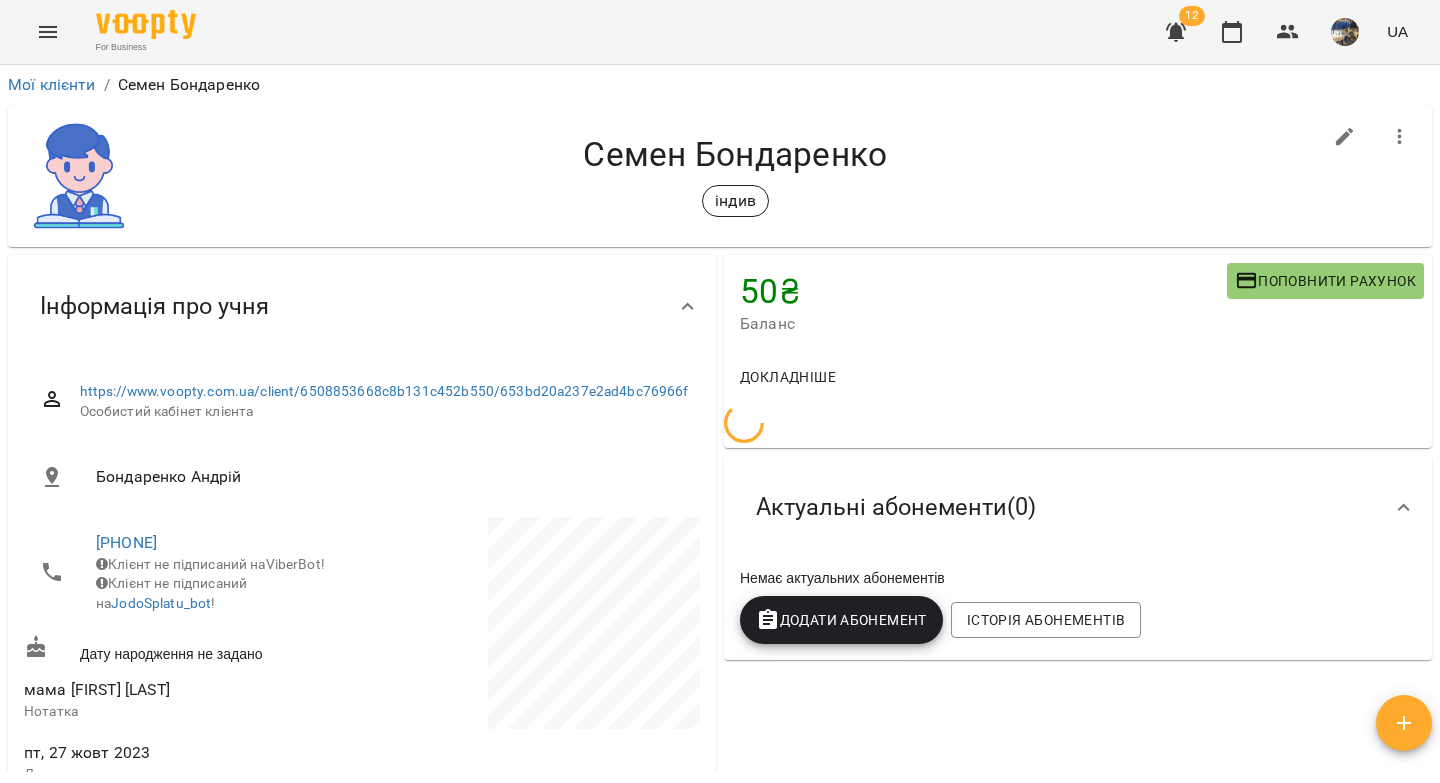 click on "Поповнити рахунок" at bounding box center [1325, 281] 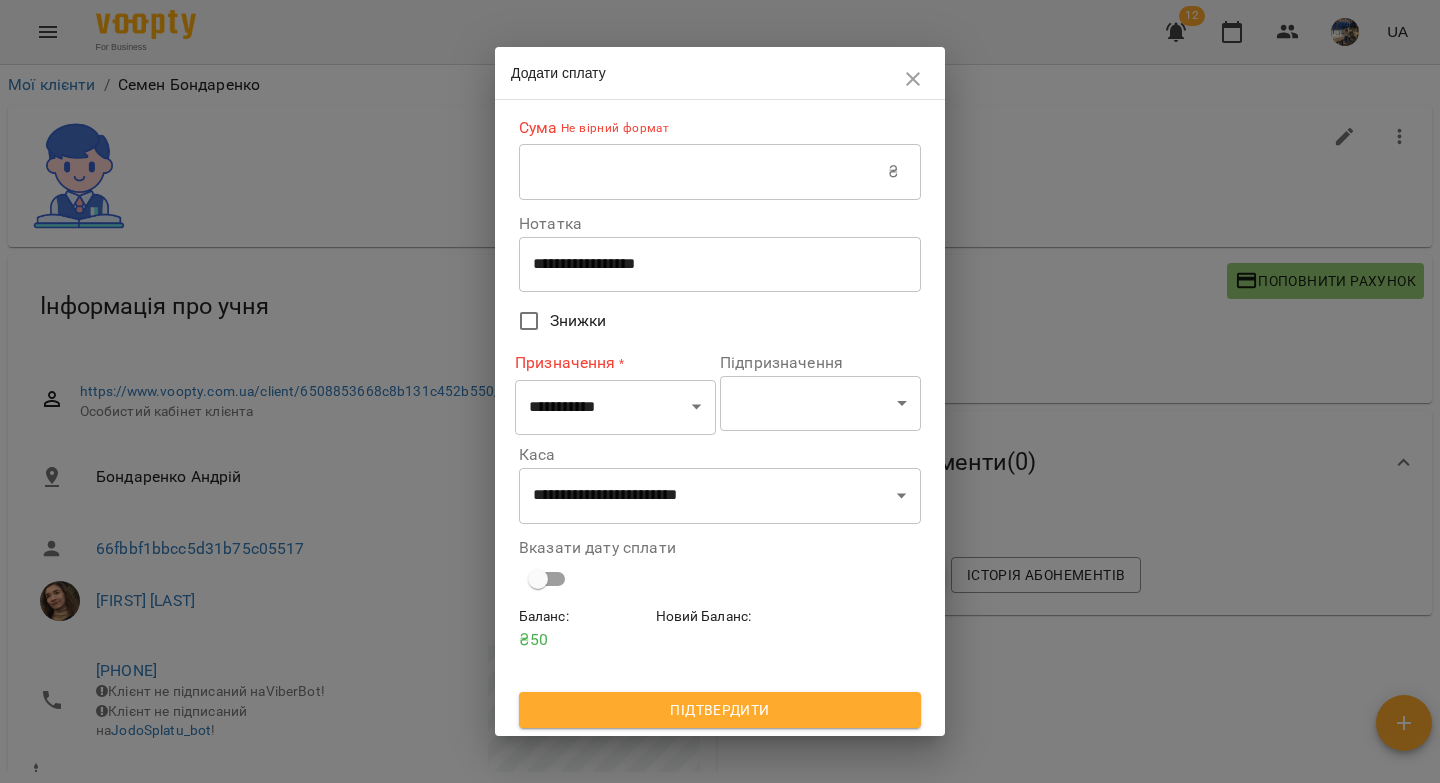 click at bounding box center (703, 172) 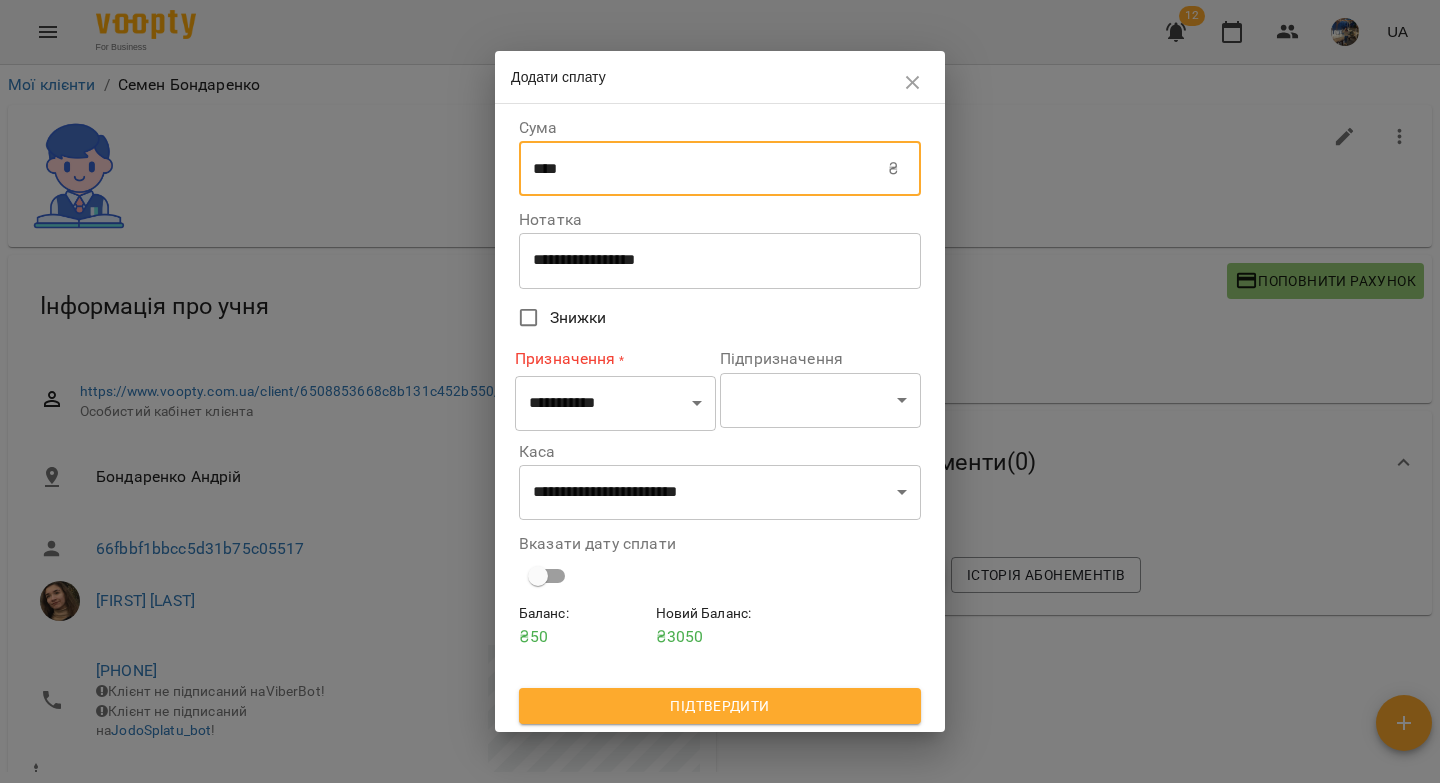 type on "****" 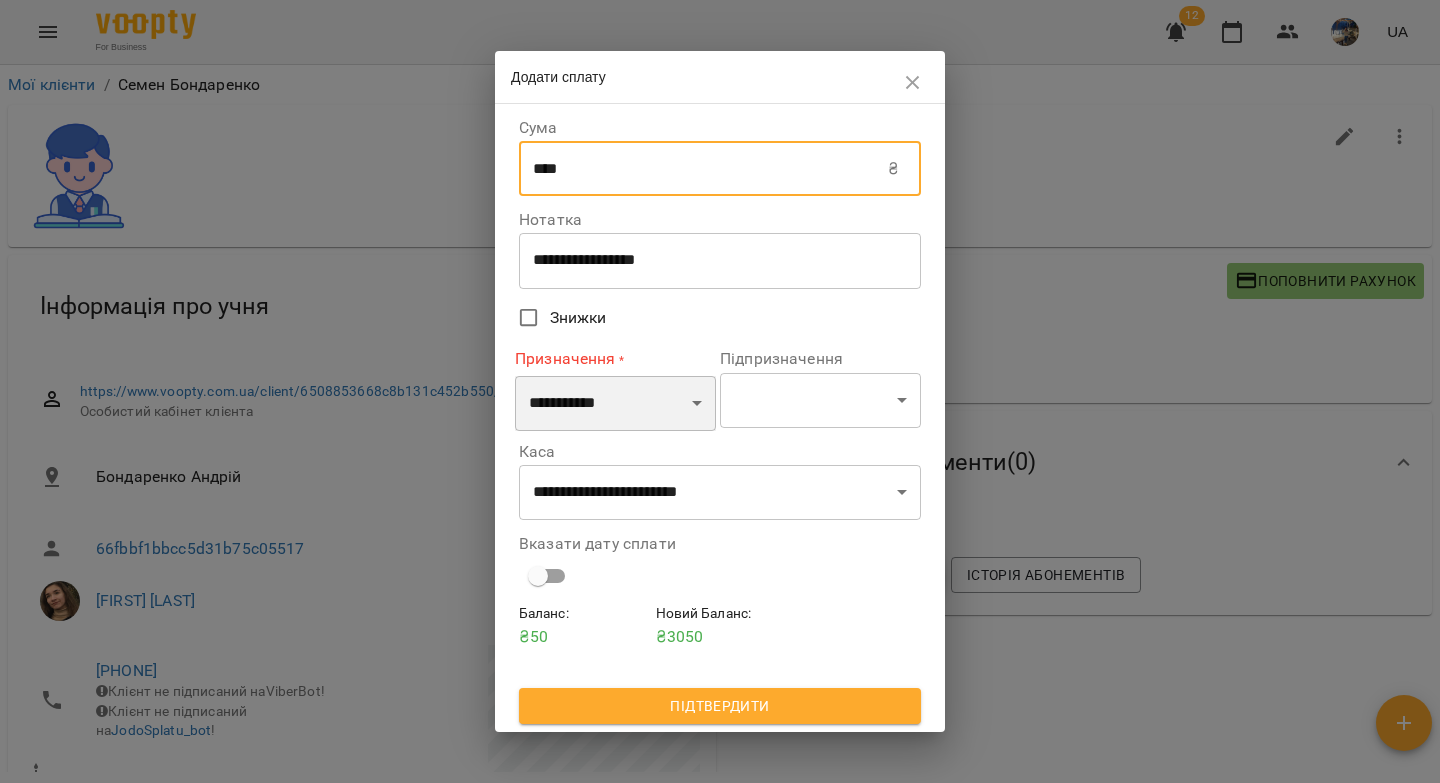 click on "**********" at bounding box center (615, 404) 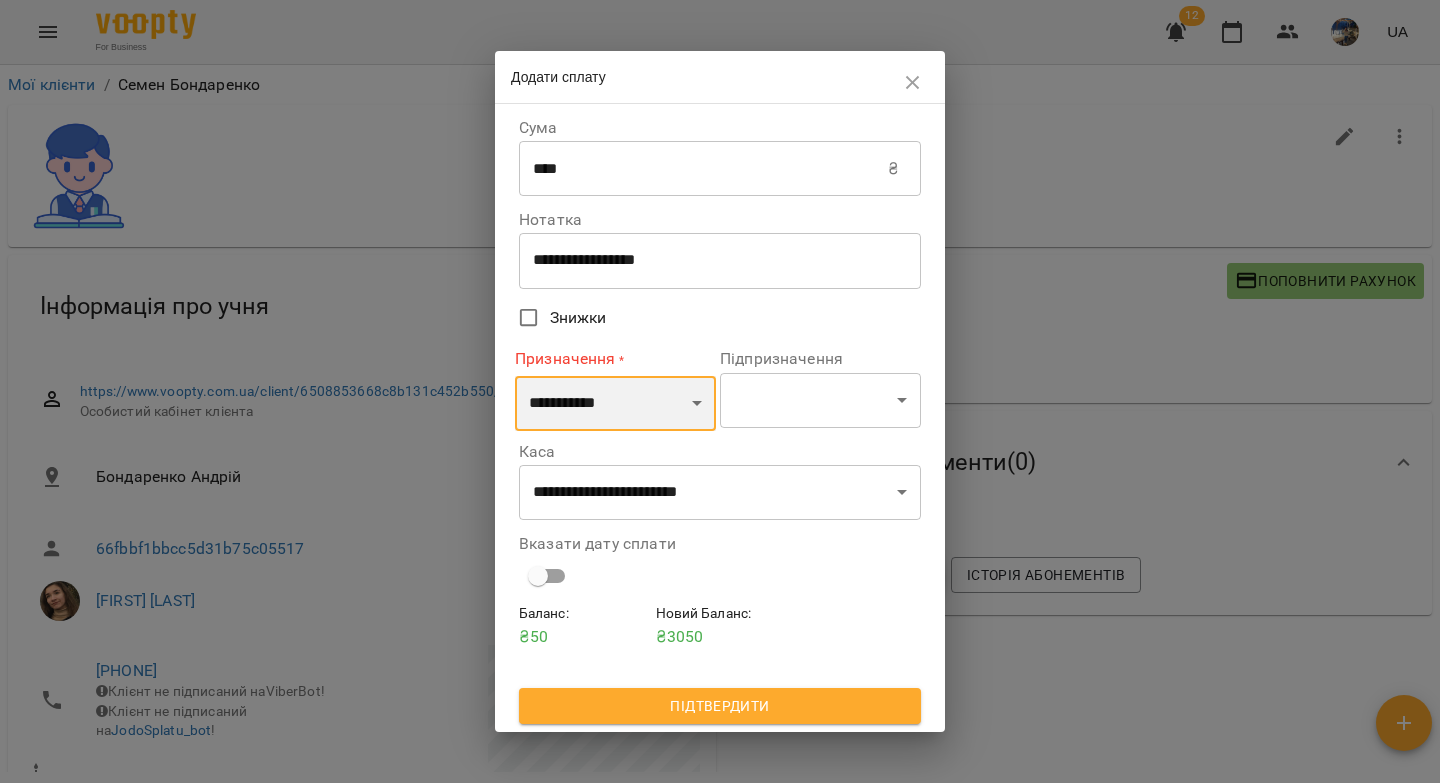select on "*********" 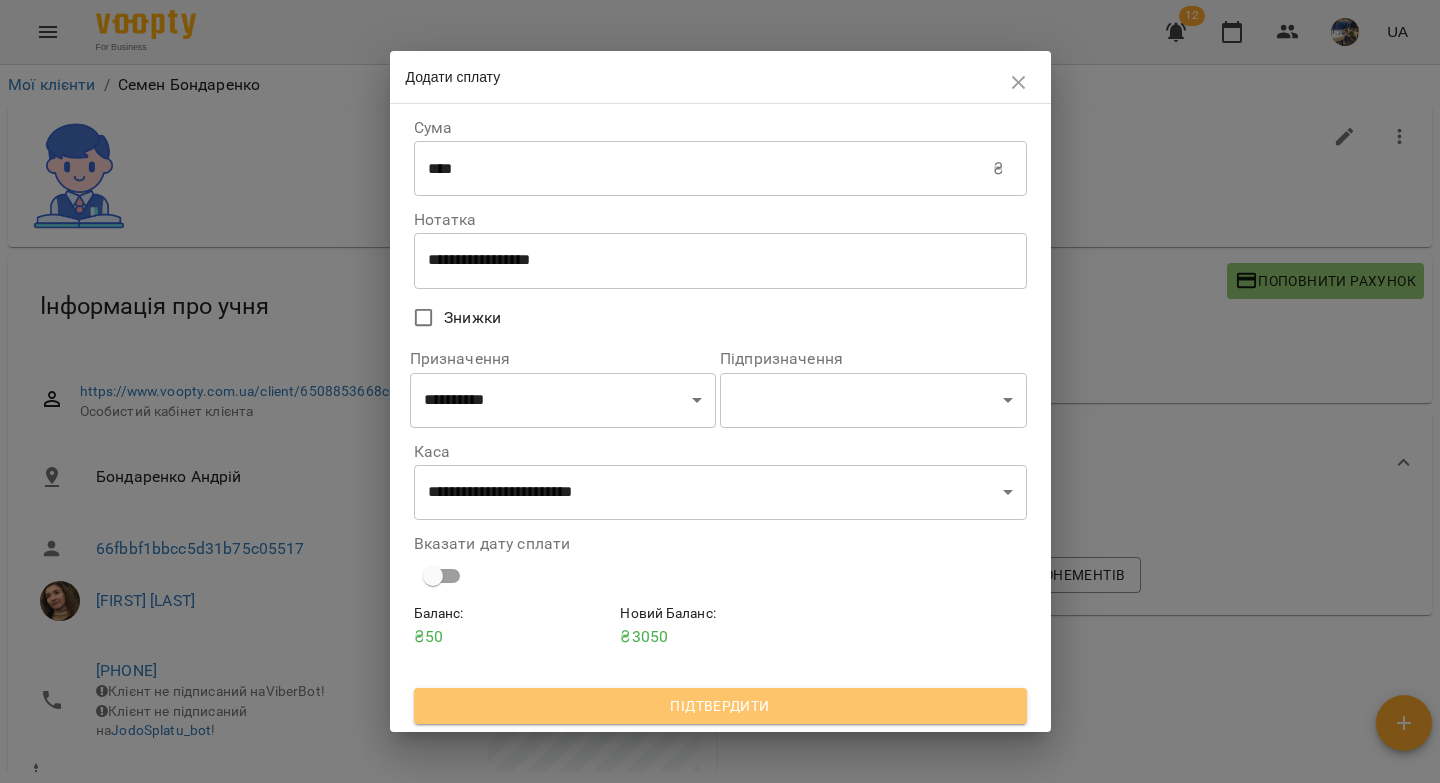 drag, startPoint x: 702, startPoint y: 709, endPoint x: 653, endPoint y: 204, distance: 507.37167 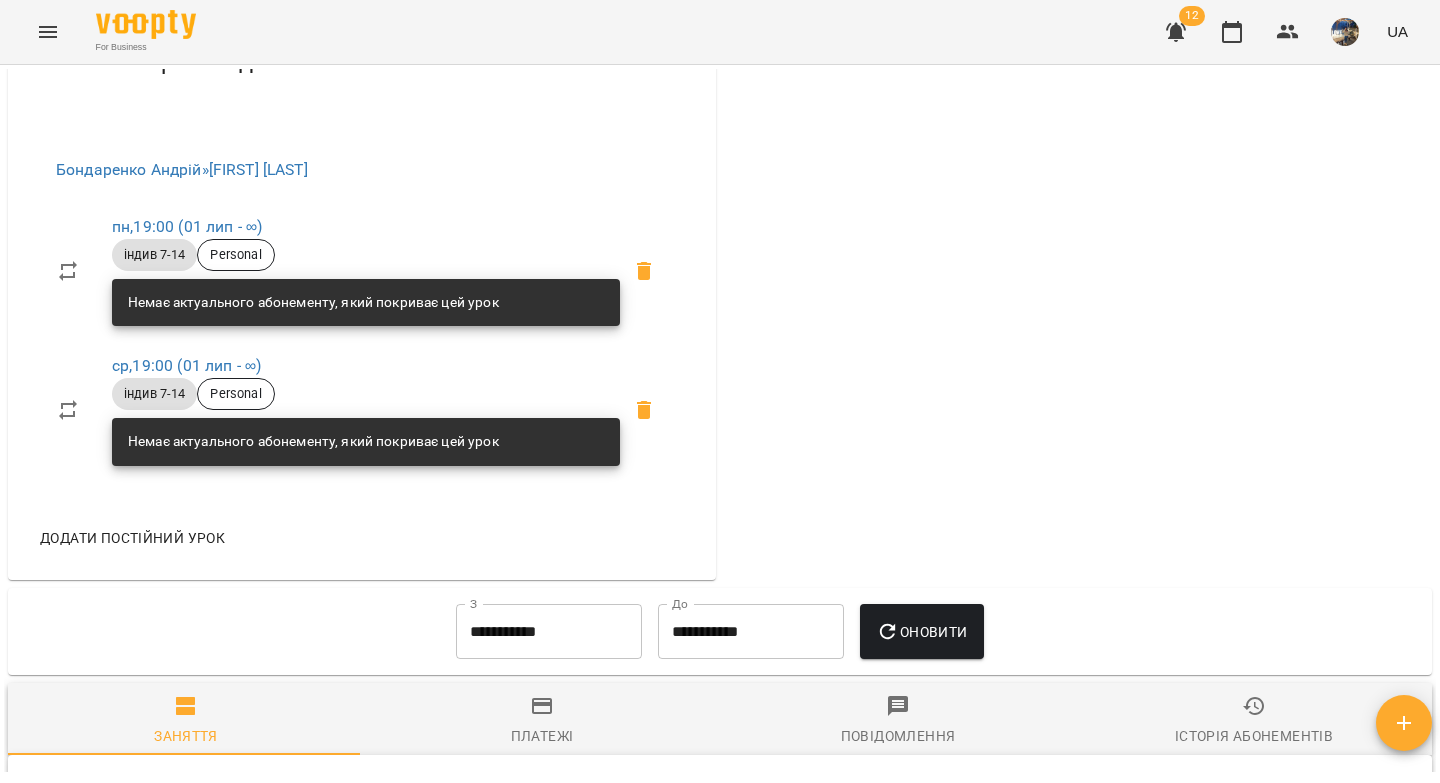 scroll, scrollTop: 330, scrollLeft: 0, axis: vertical 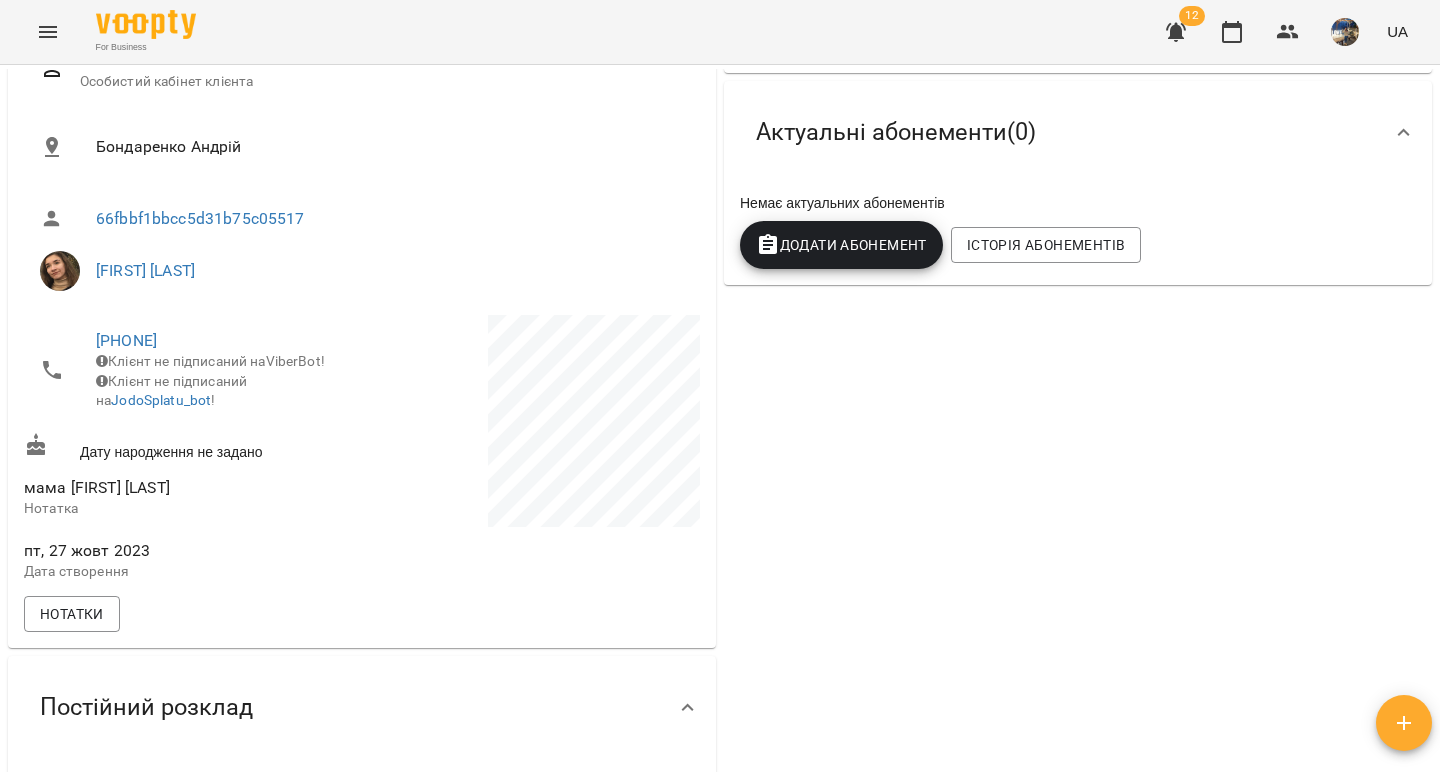 click on "Додати Абонемент" at bounding box center (841, 245) 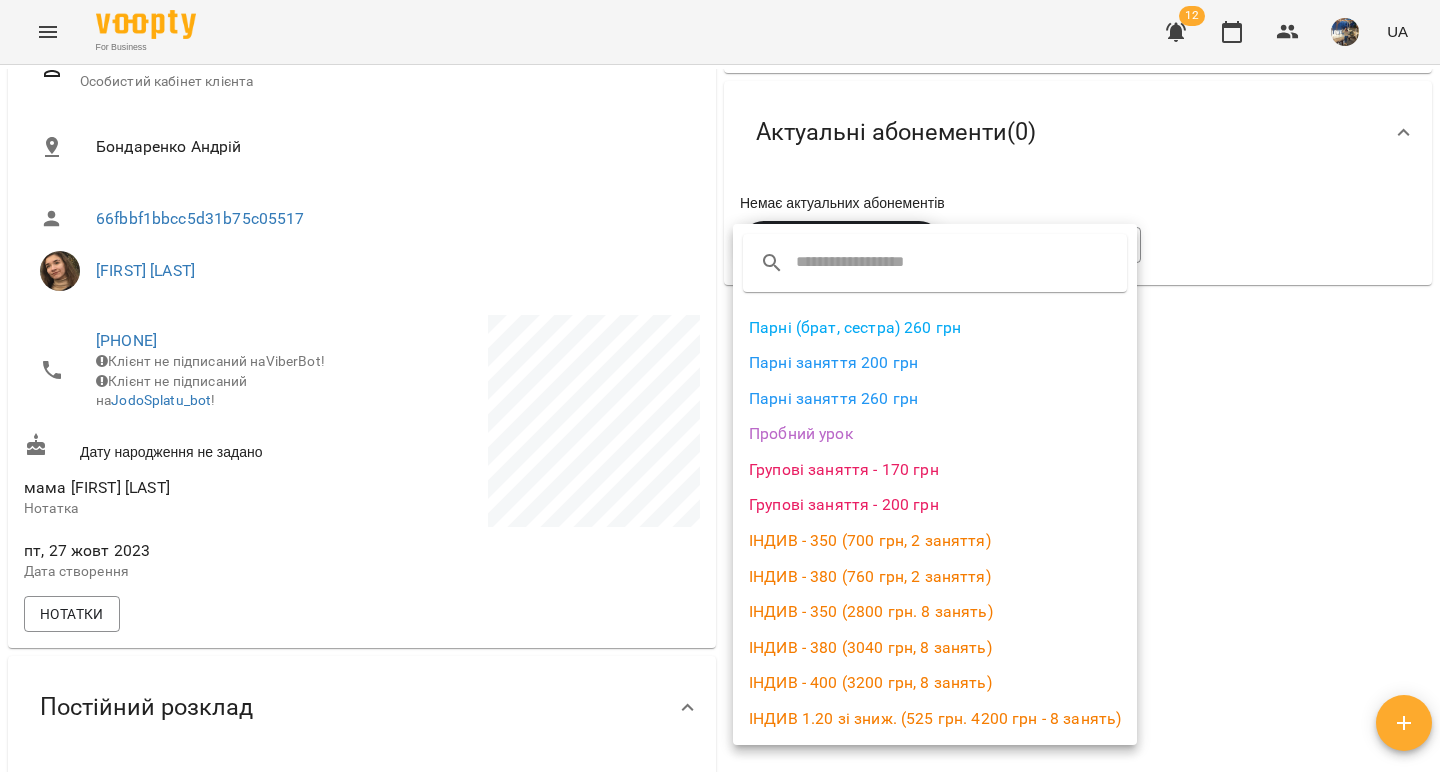 click at bounding box center (720, 391) 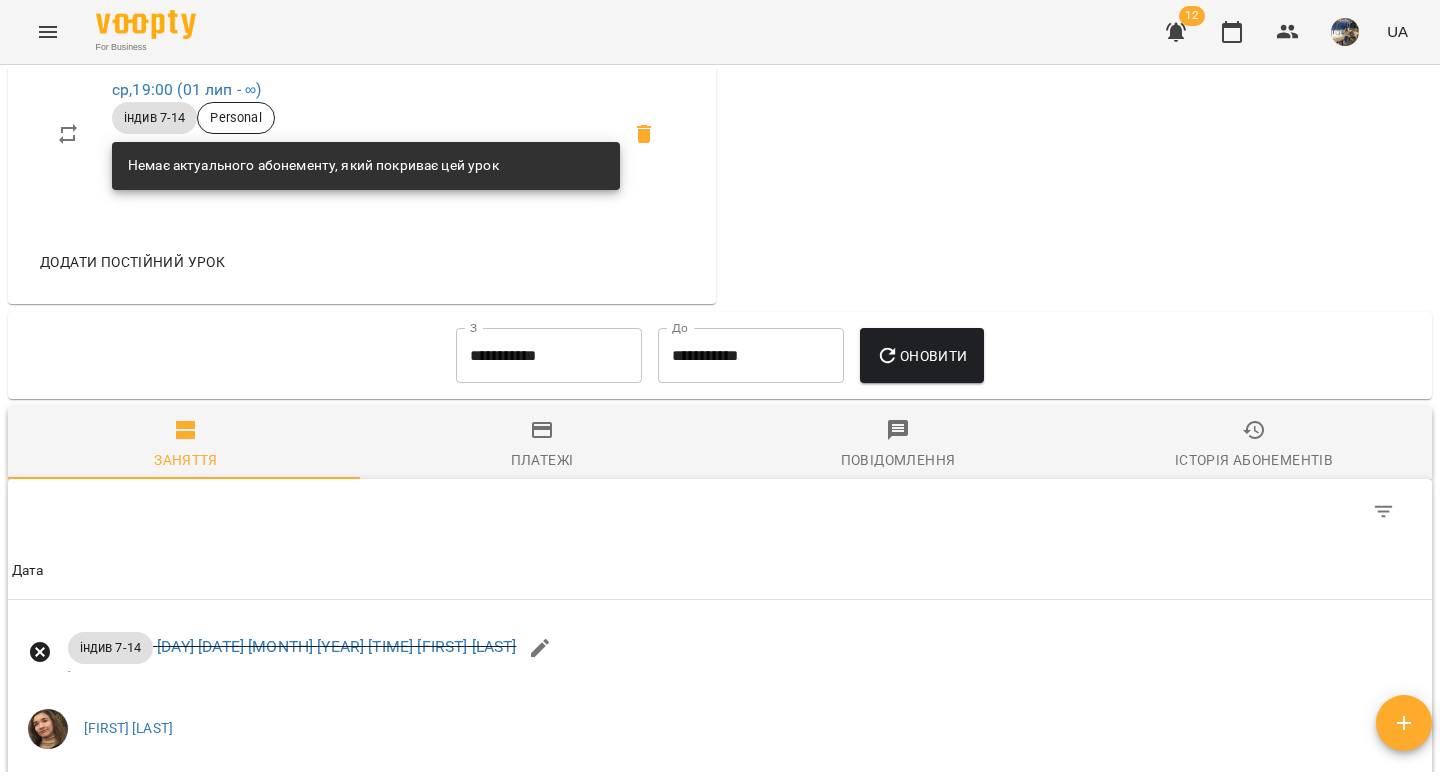 scroll, scrollTop: 1364, scrollLeft: 0, axis: vertical 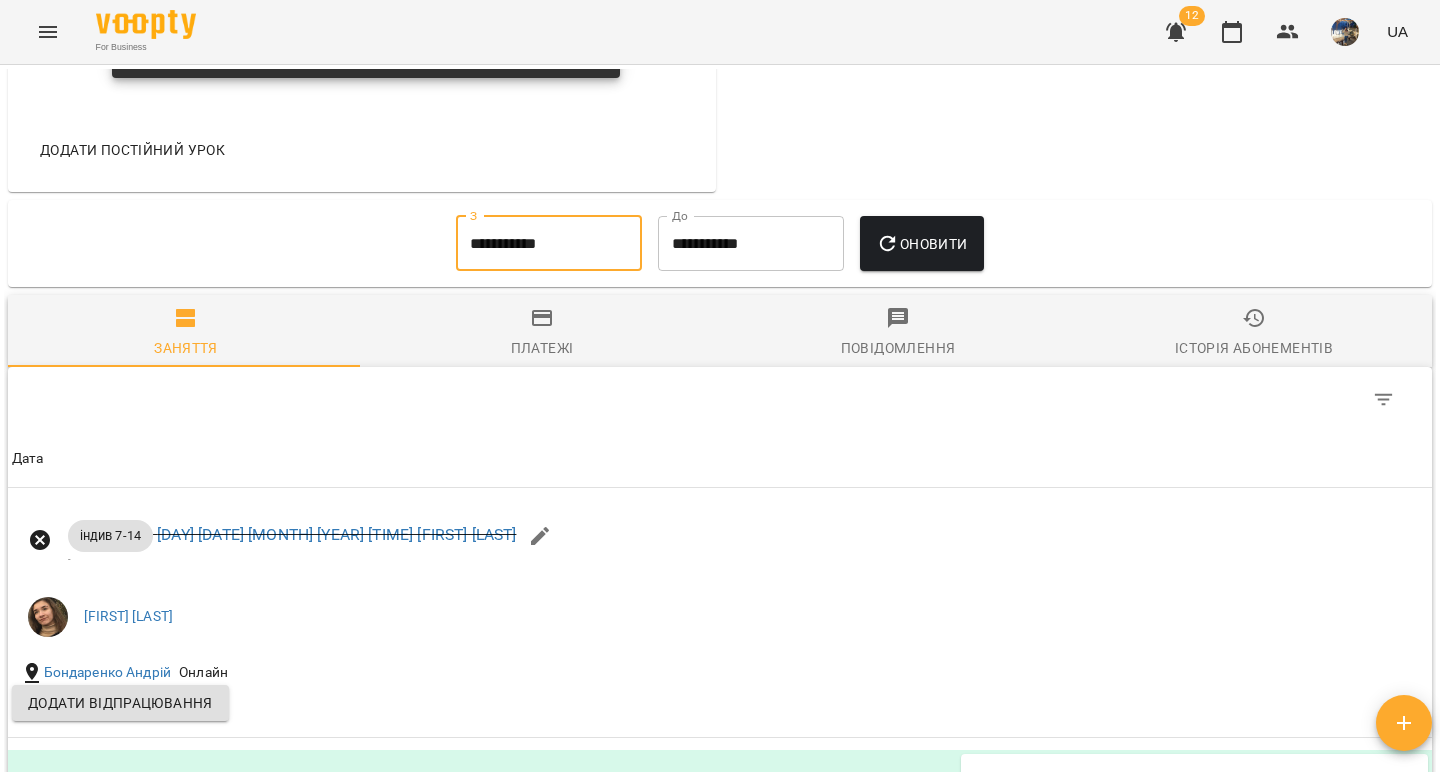 click on "**********" at bounding box center [549, 244] 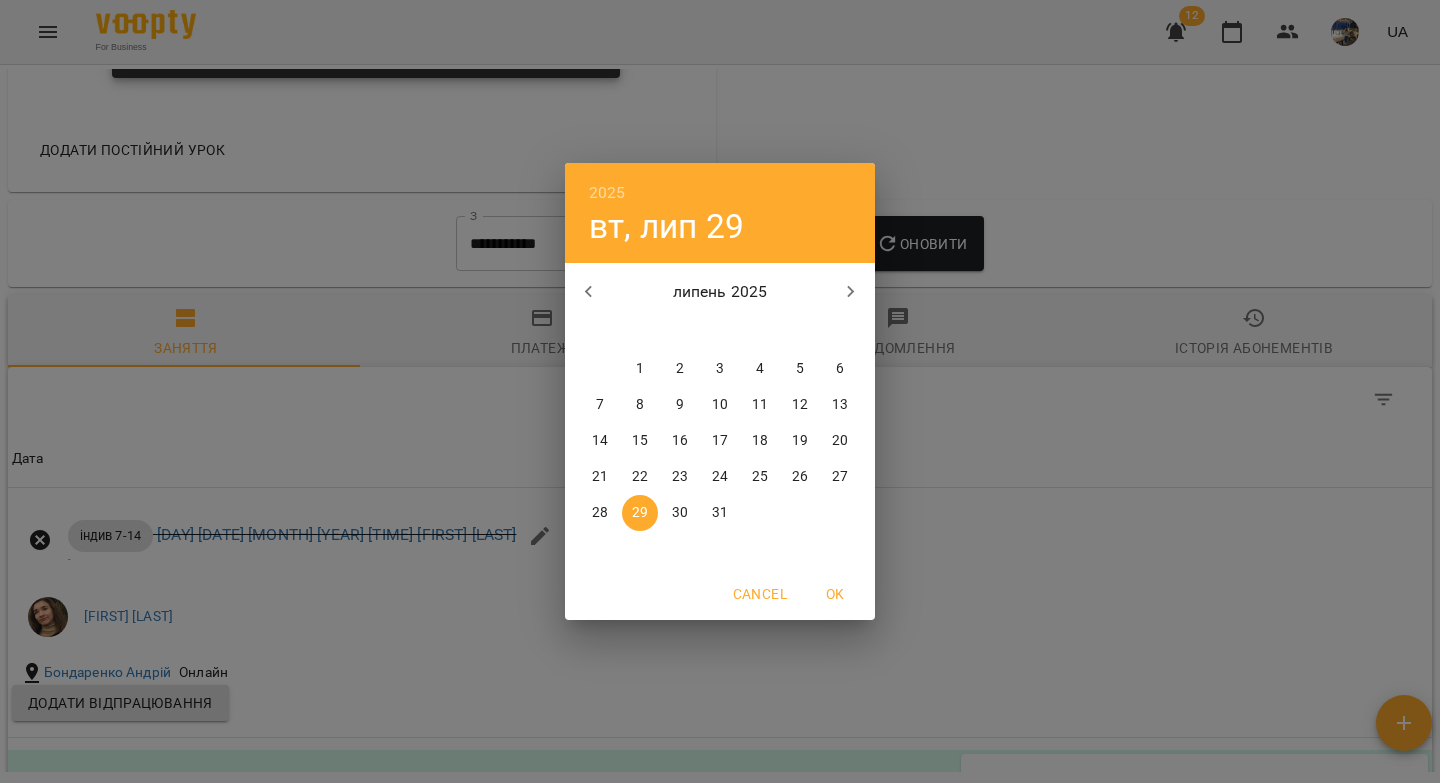 click on "1" at bounding box center [640, 369] 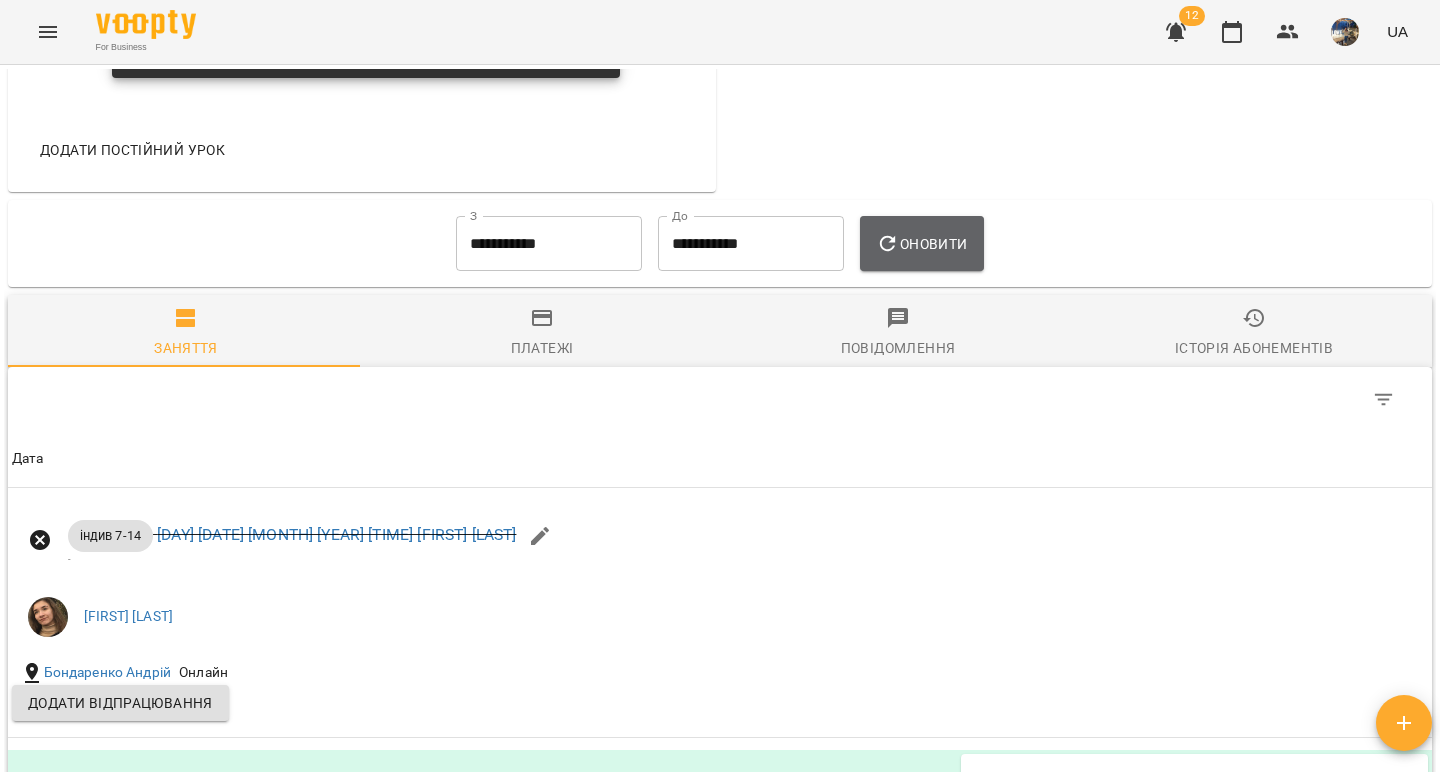 click 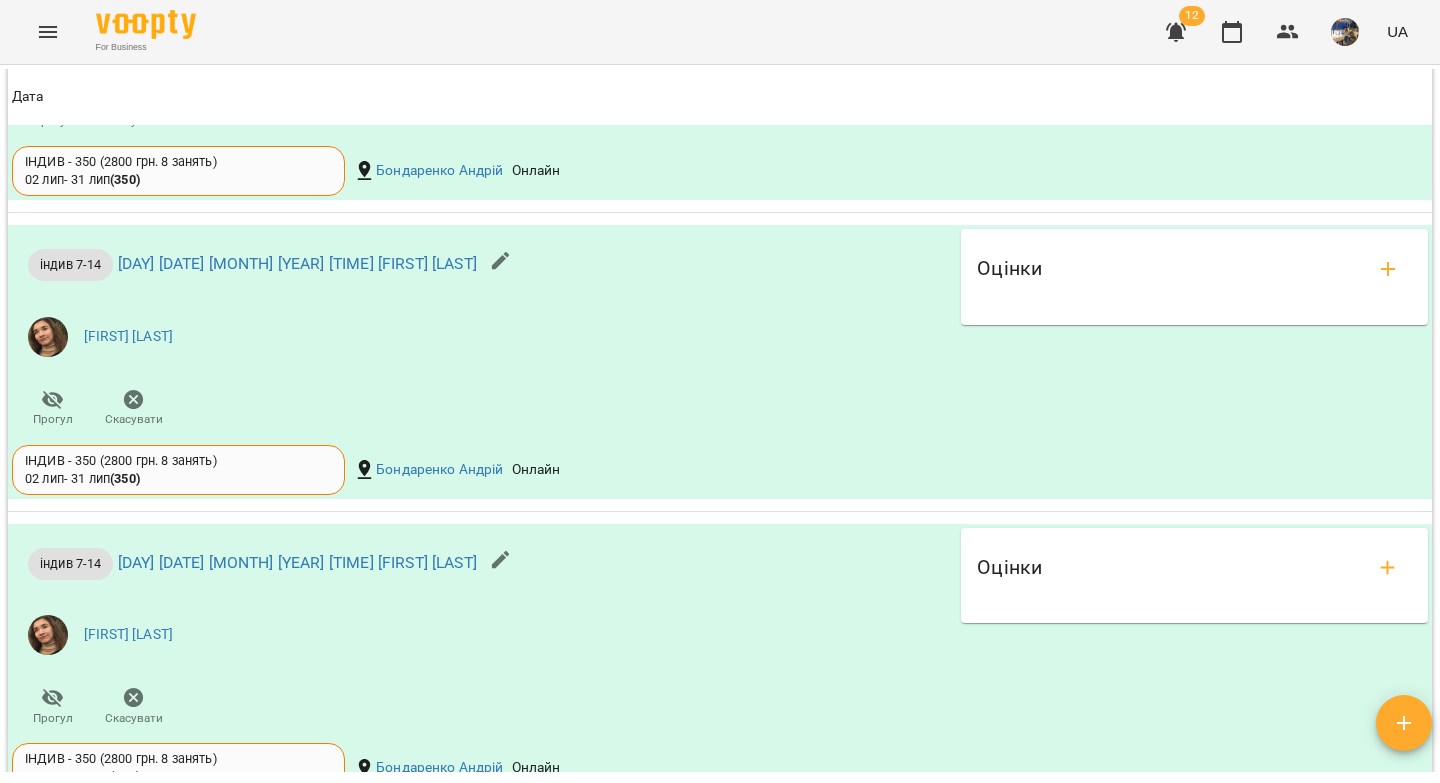 scroll, scrollTop: 0, scrollLeft: 0, axis: both 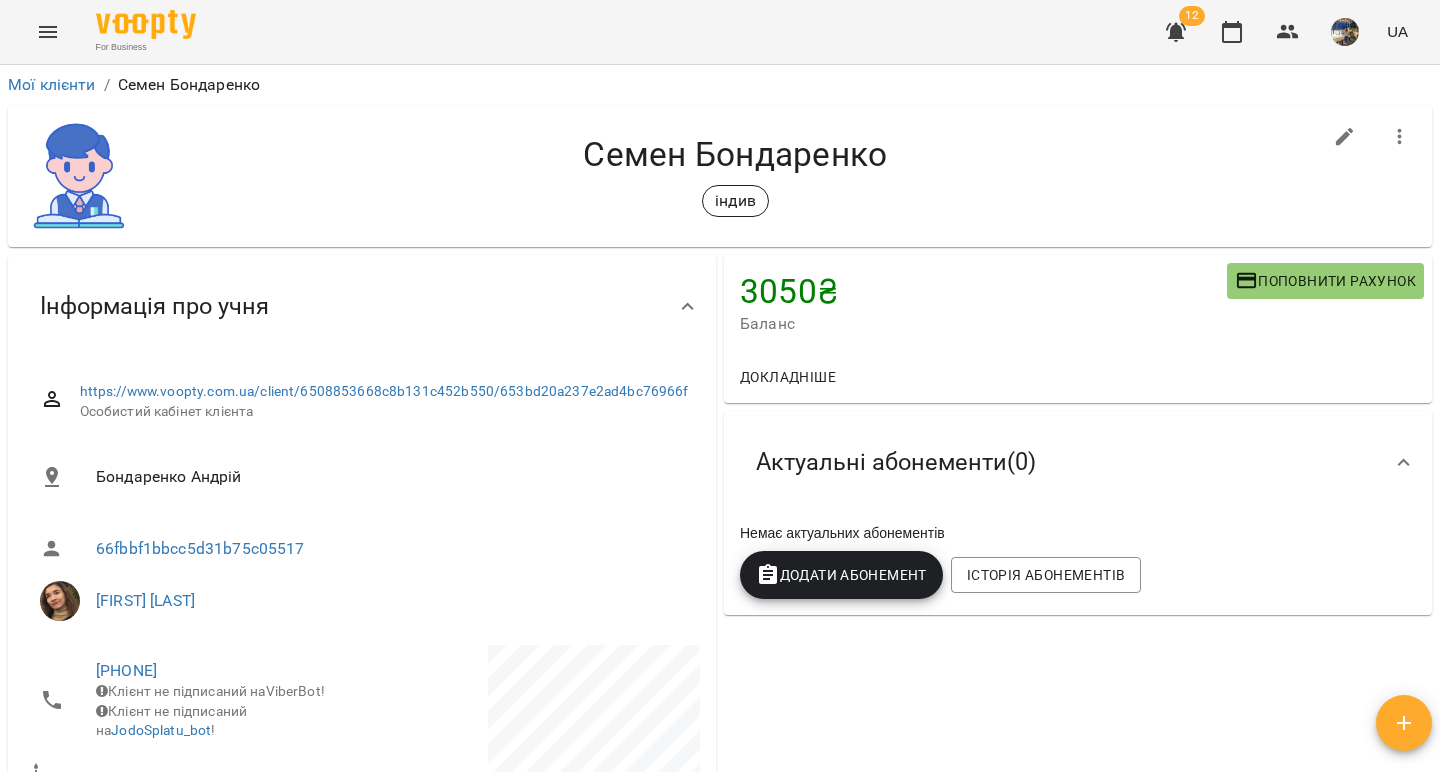 click on "Додати Абонемент" at bounding box center (841, 575) 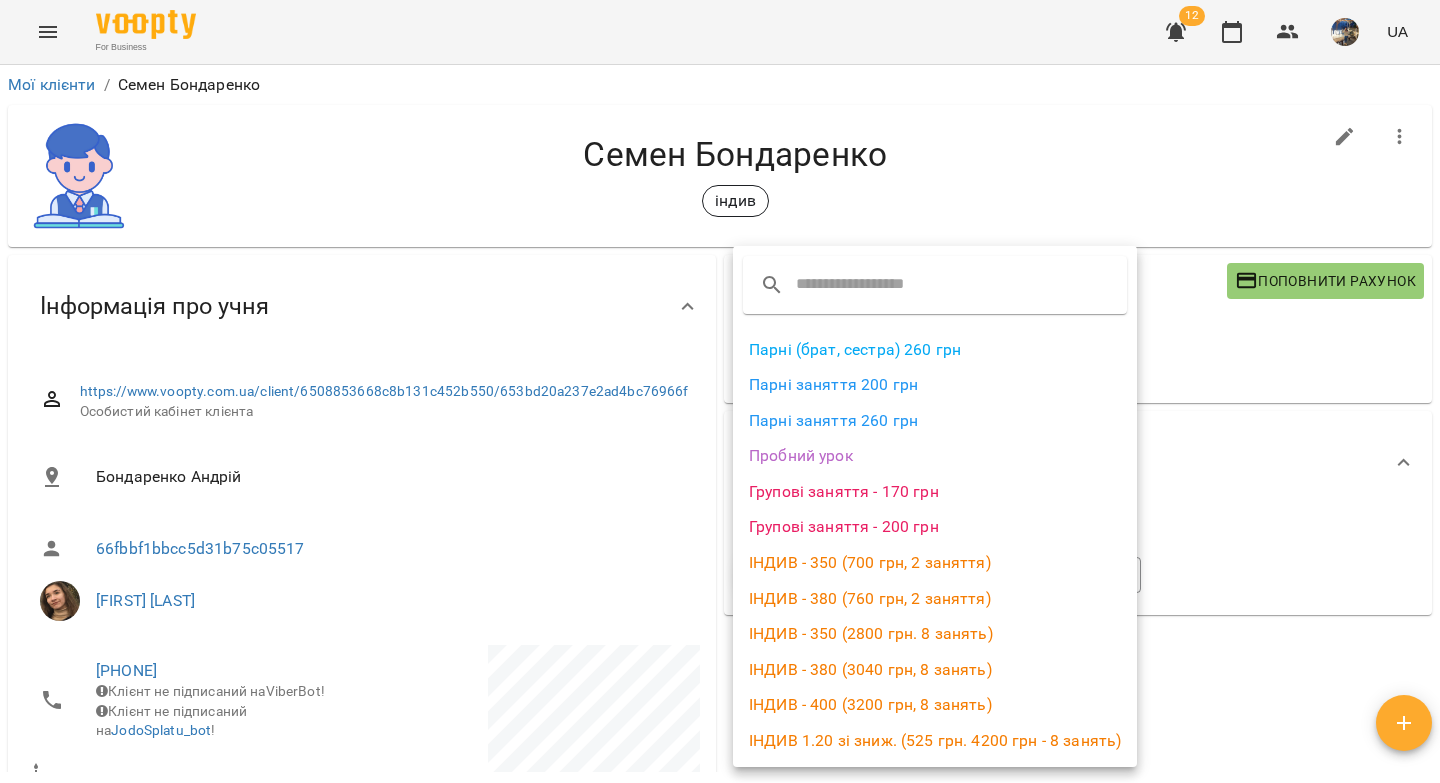 click on "ІНДИВ - 350 (2800 грн. 8 занять)" at bounding box center [935, 634] 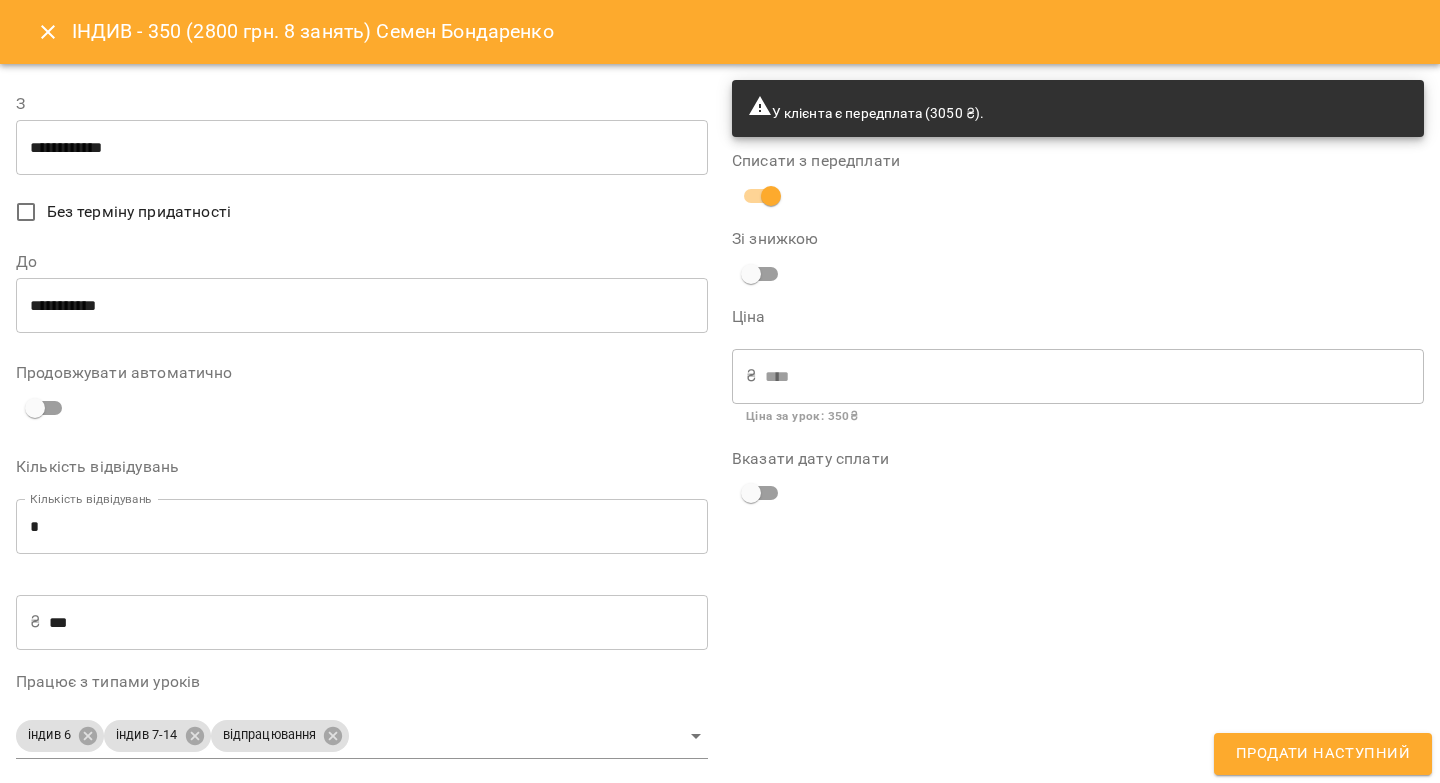type on "**********" 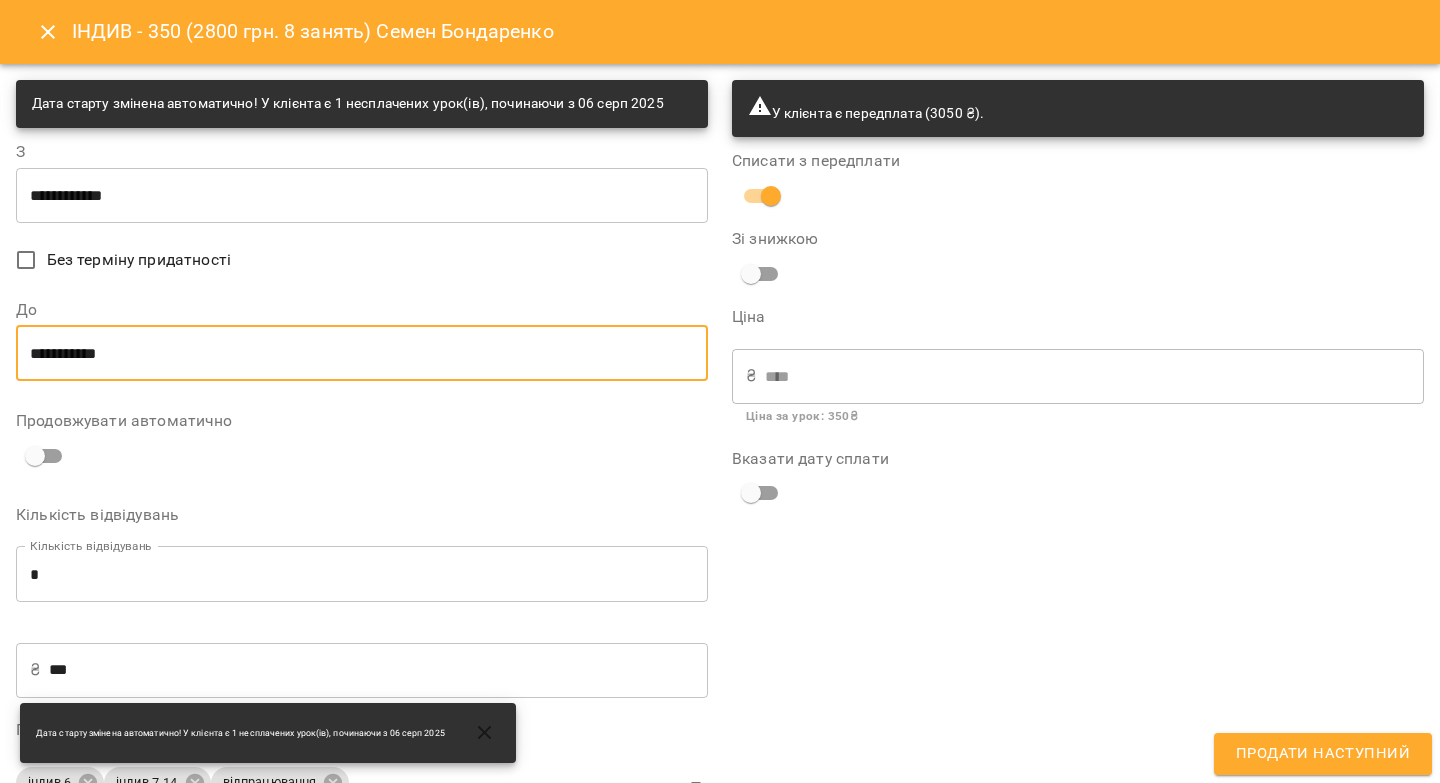 click on "**********" at bounding box center (362, 353) 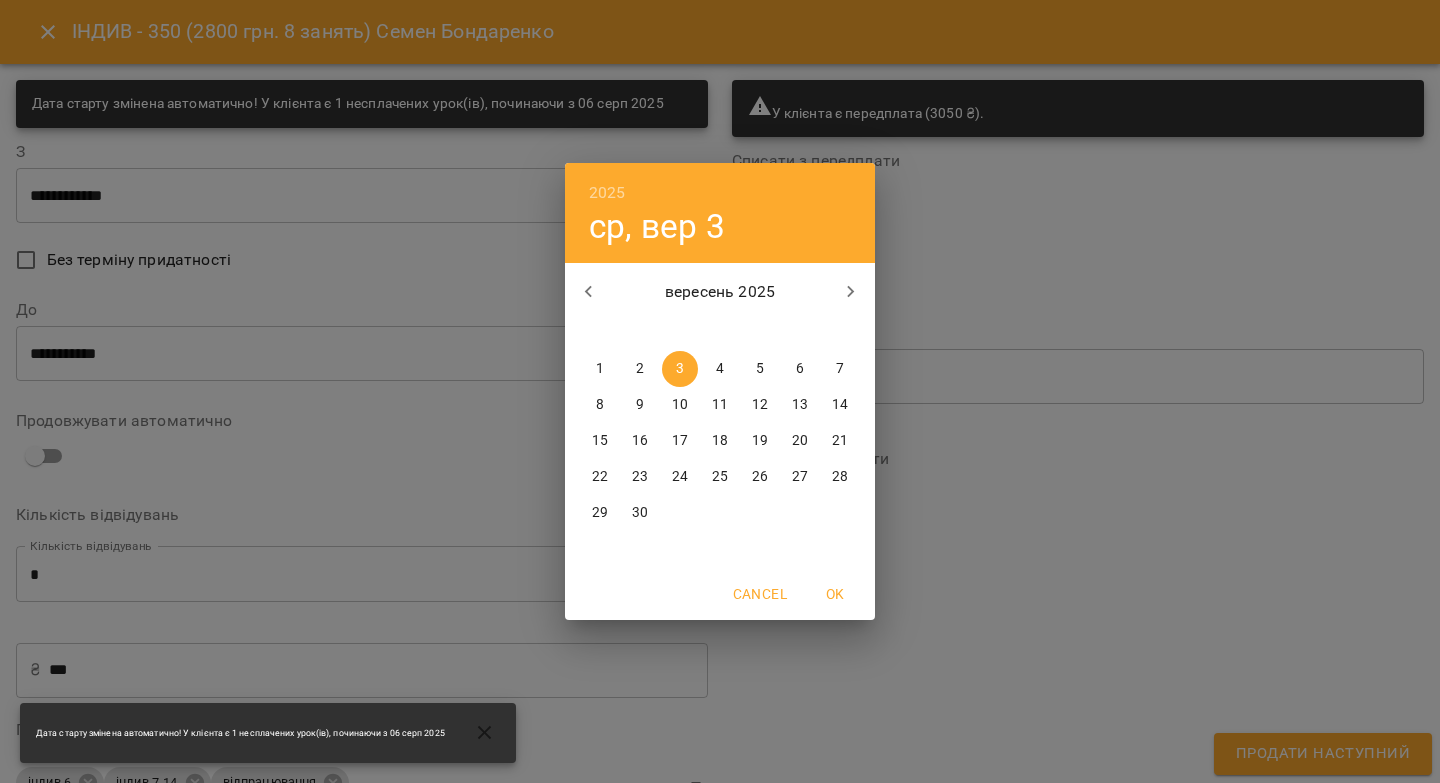 drag, startPoint x: 716, startPoint y: 364, endPoint x: 73, endPoint y: 584, distance: 679.5947 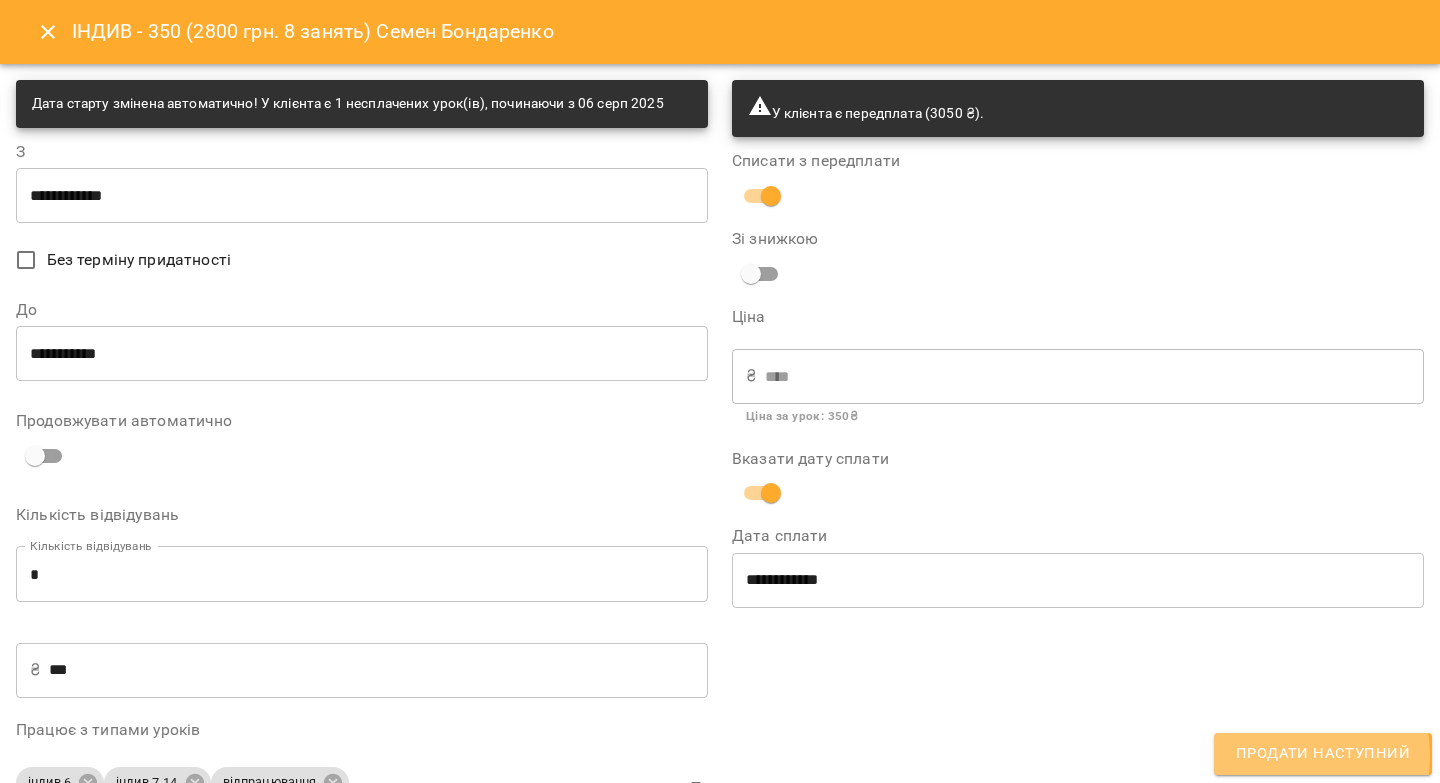 click on "Продати наступний" at bounding box center (1323, 754) 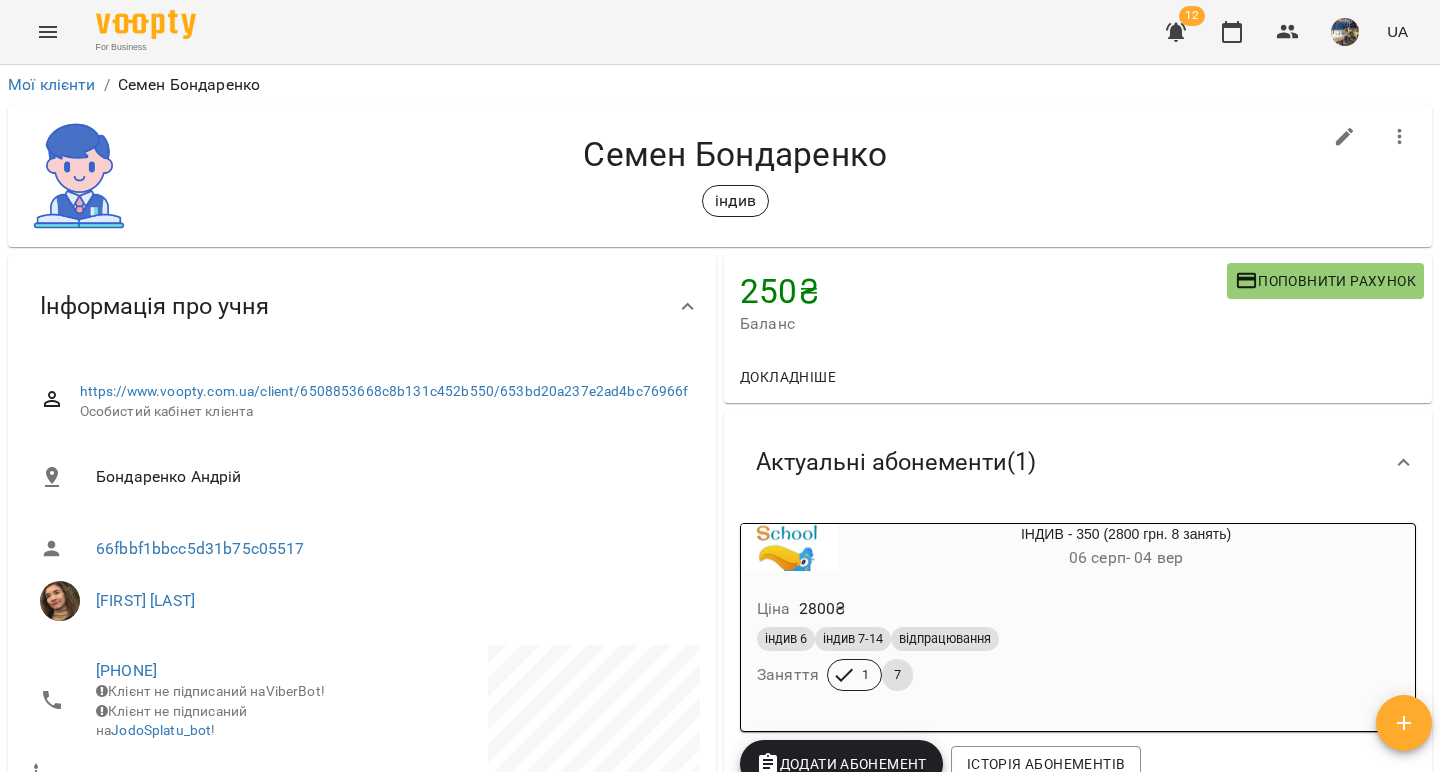 click 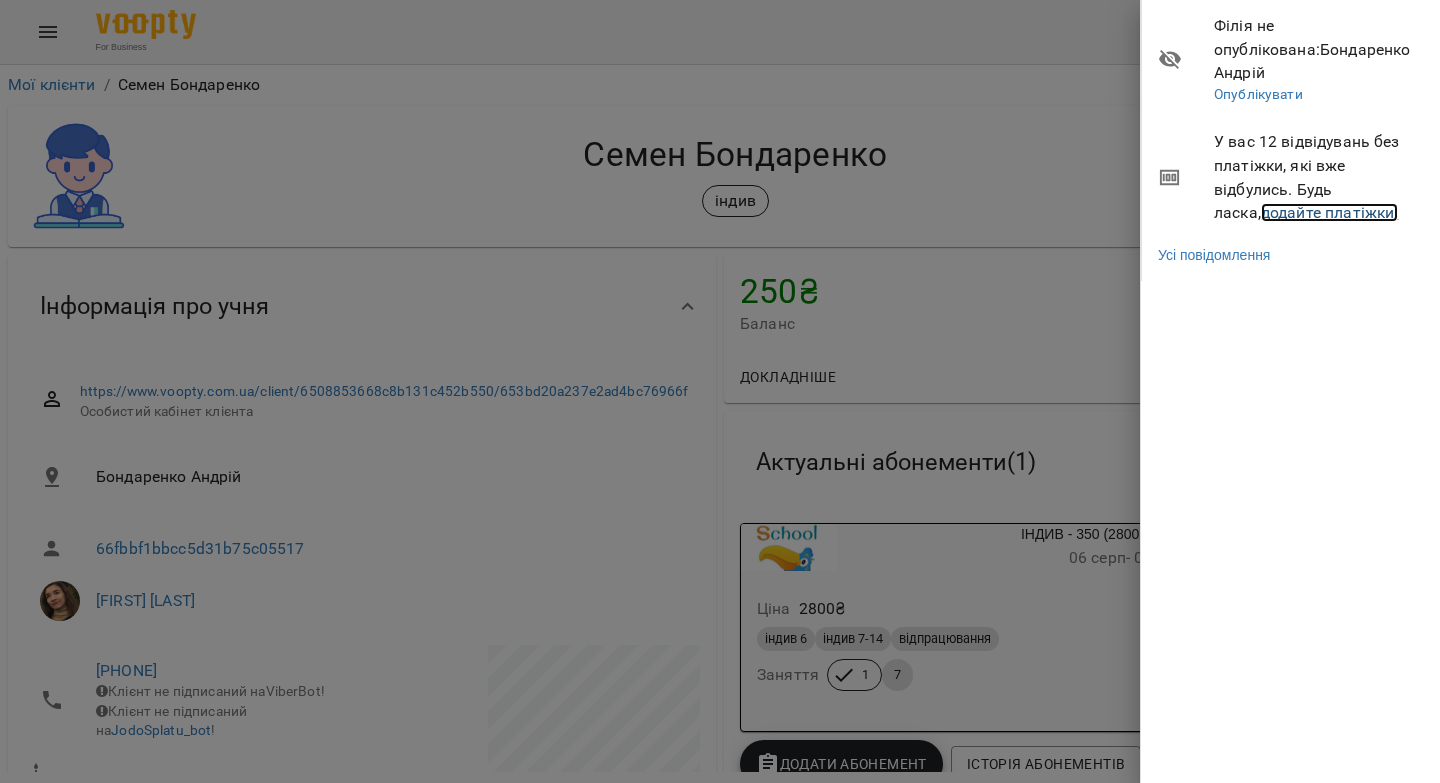 click on "додайте платіжки!" at bounding box center [1330, 212] 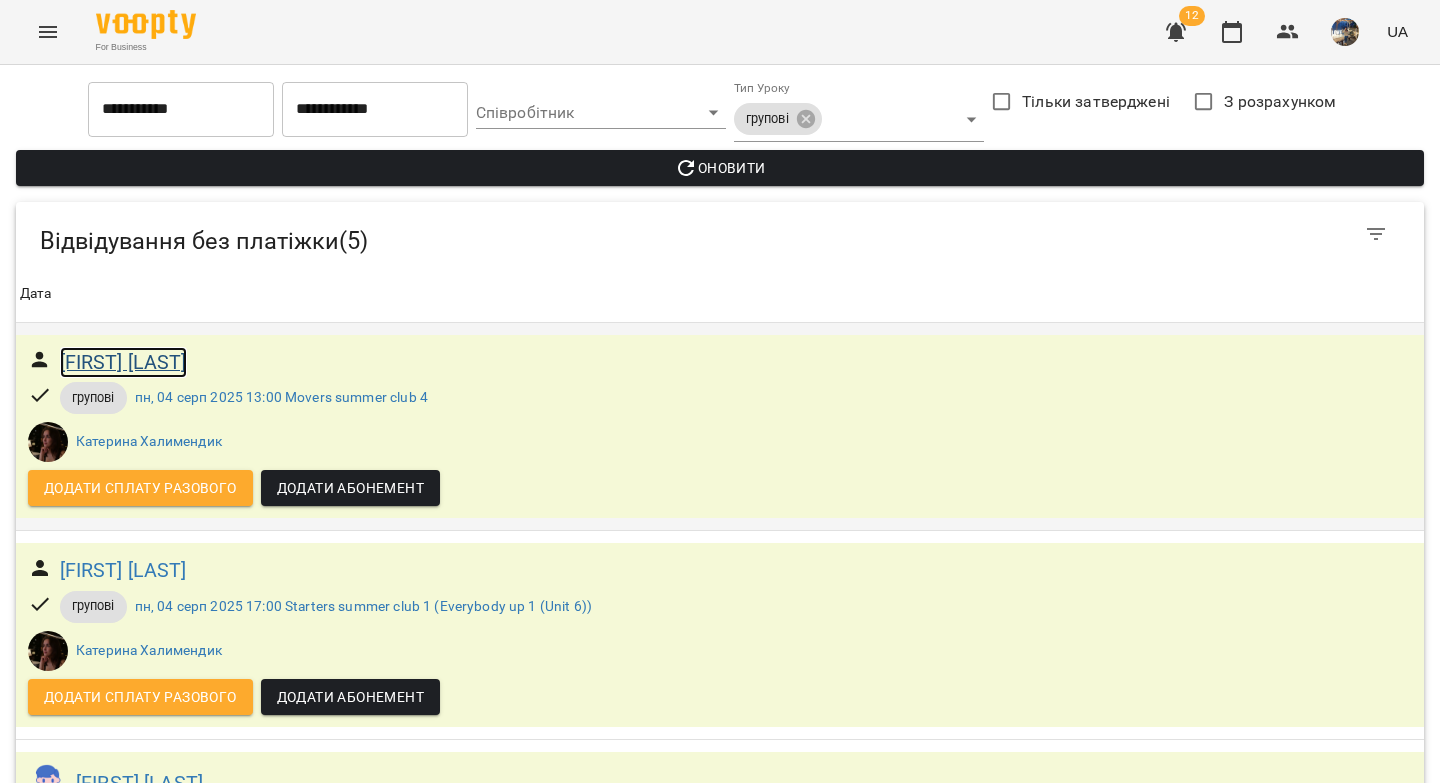 click on "Катерина Хромальова" at bounding box center [123, 362] 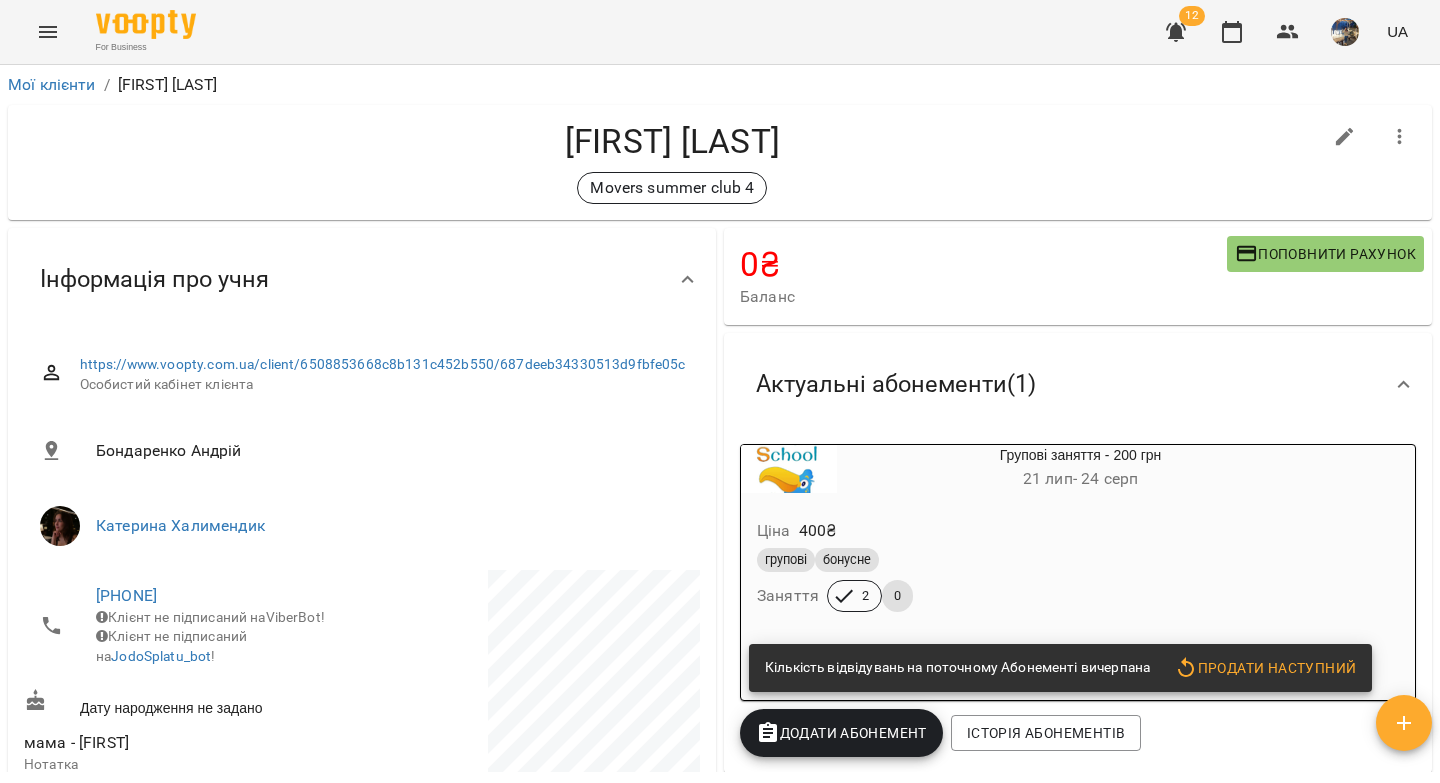 drag, startPoint x: 859, startPoint y: 141, endPoint x: 653, endPoint y: 141, distance: 206 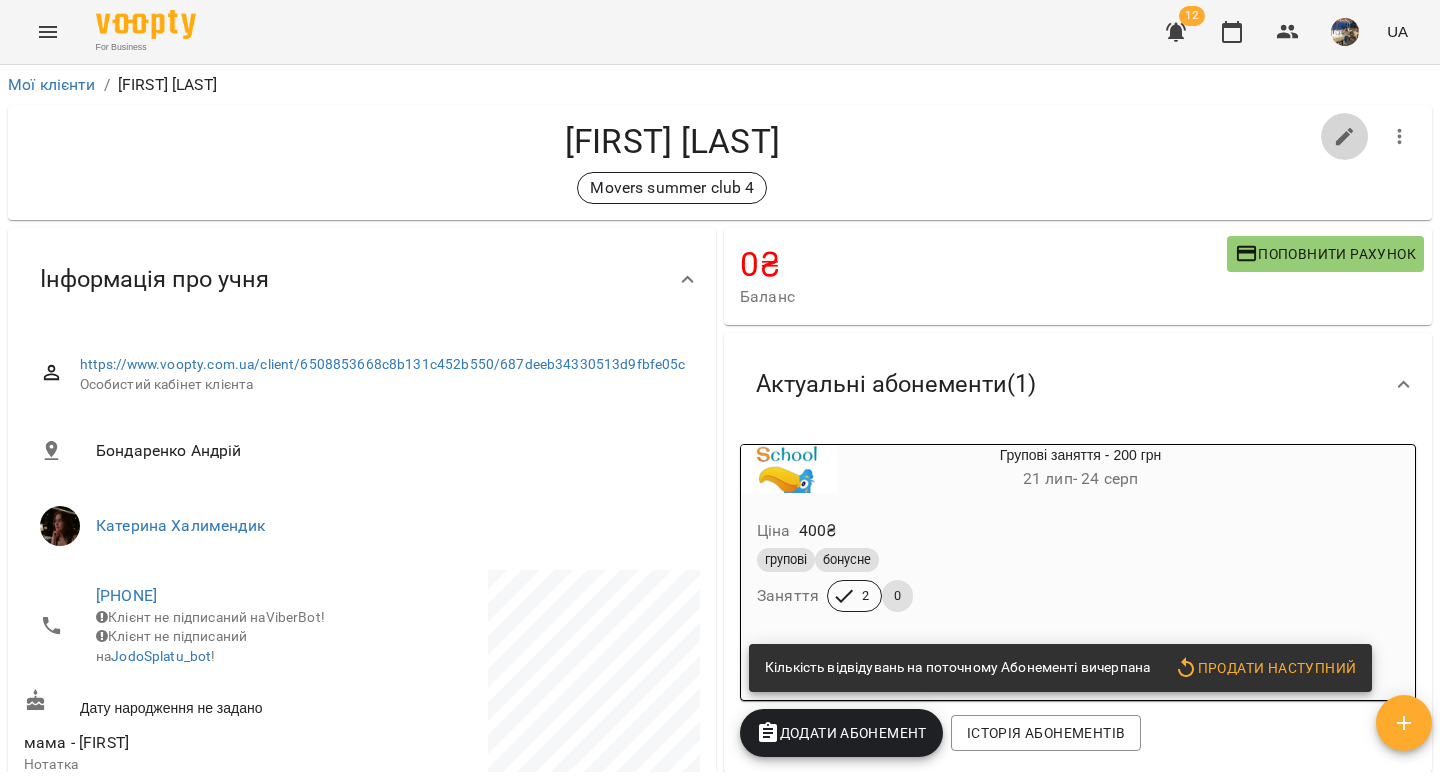 click 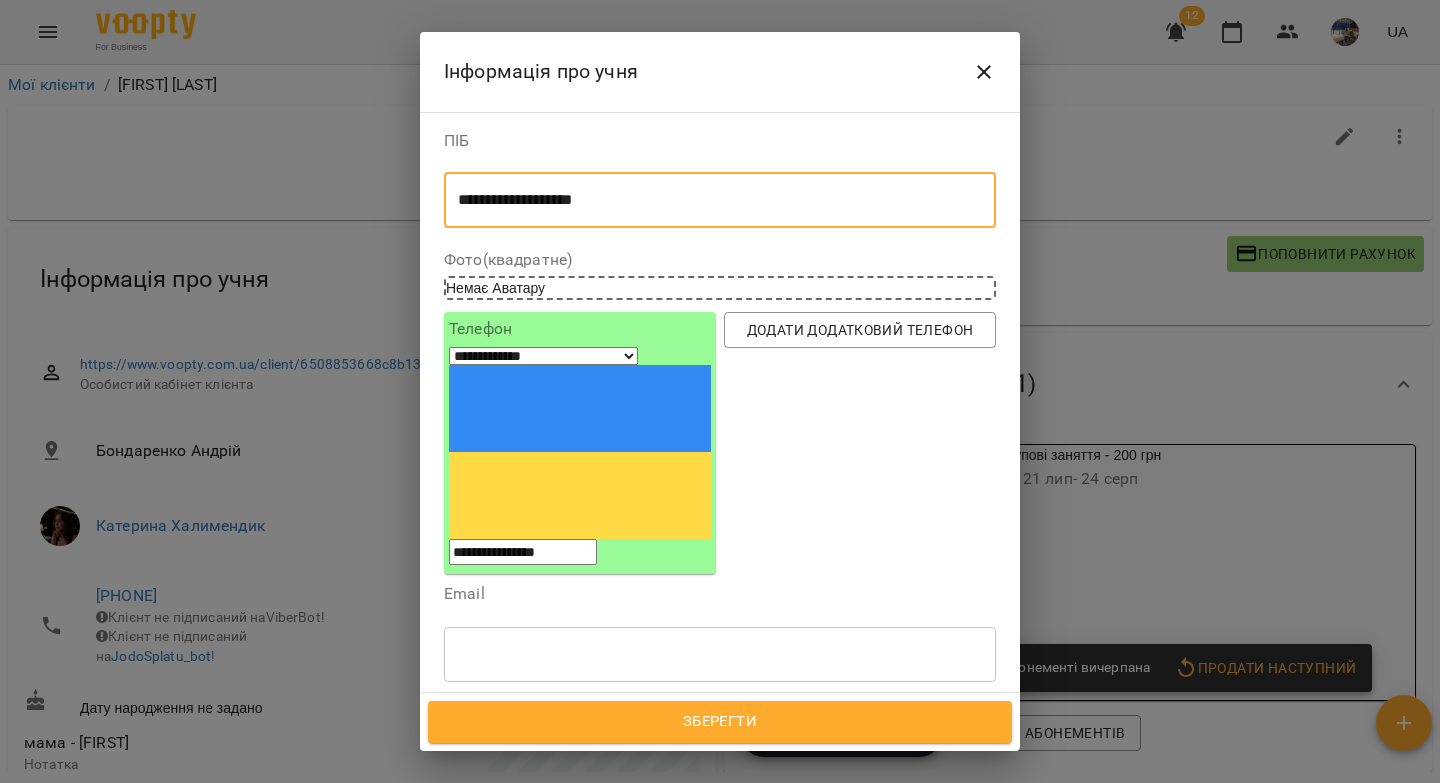 drag, startPoint x: 526, startPoint y: 200, endPoint x: 457, endPoint y: 200, distance: 69 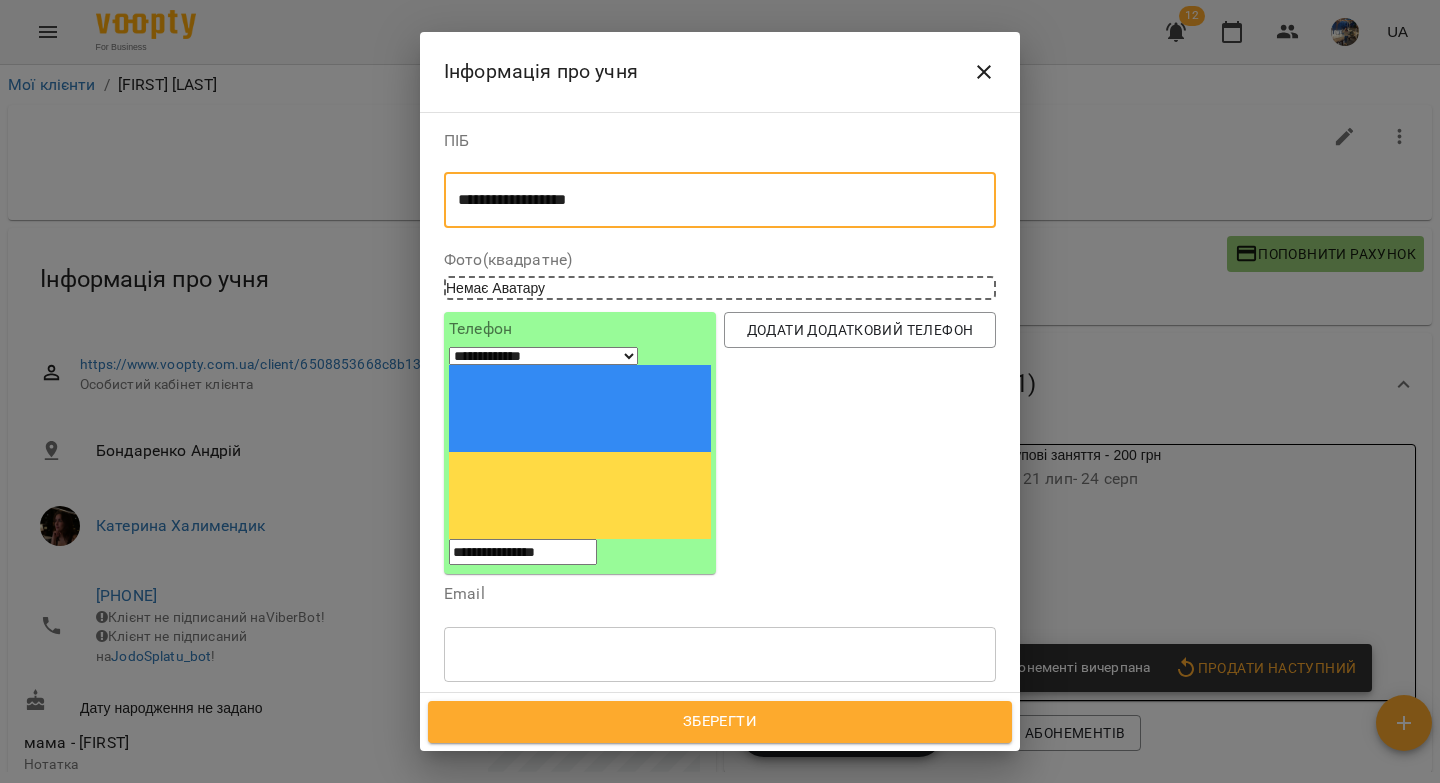 type on "**********" 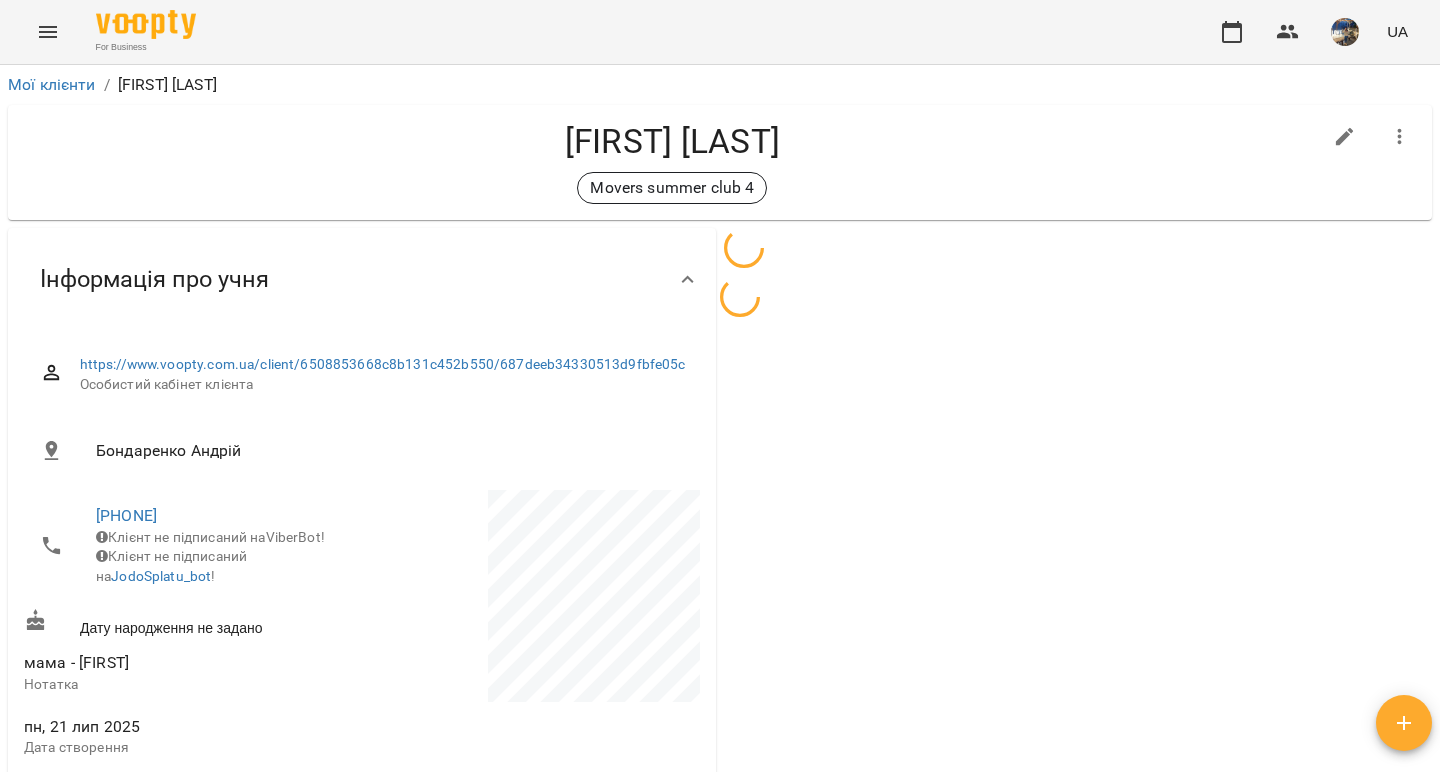 scroll, scrollTop: 0, scrollLeft: 0, axis: both 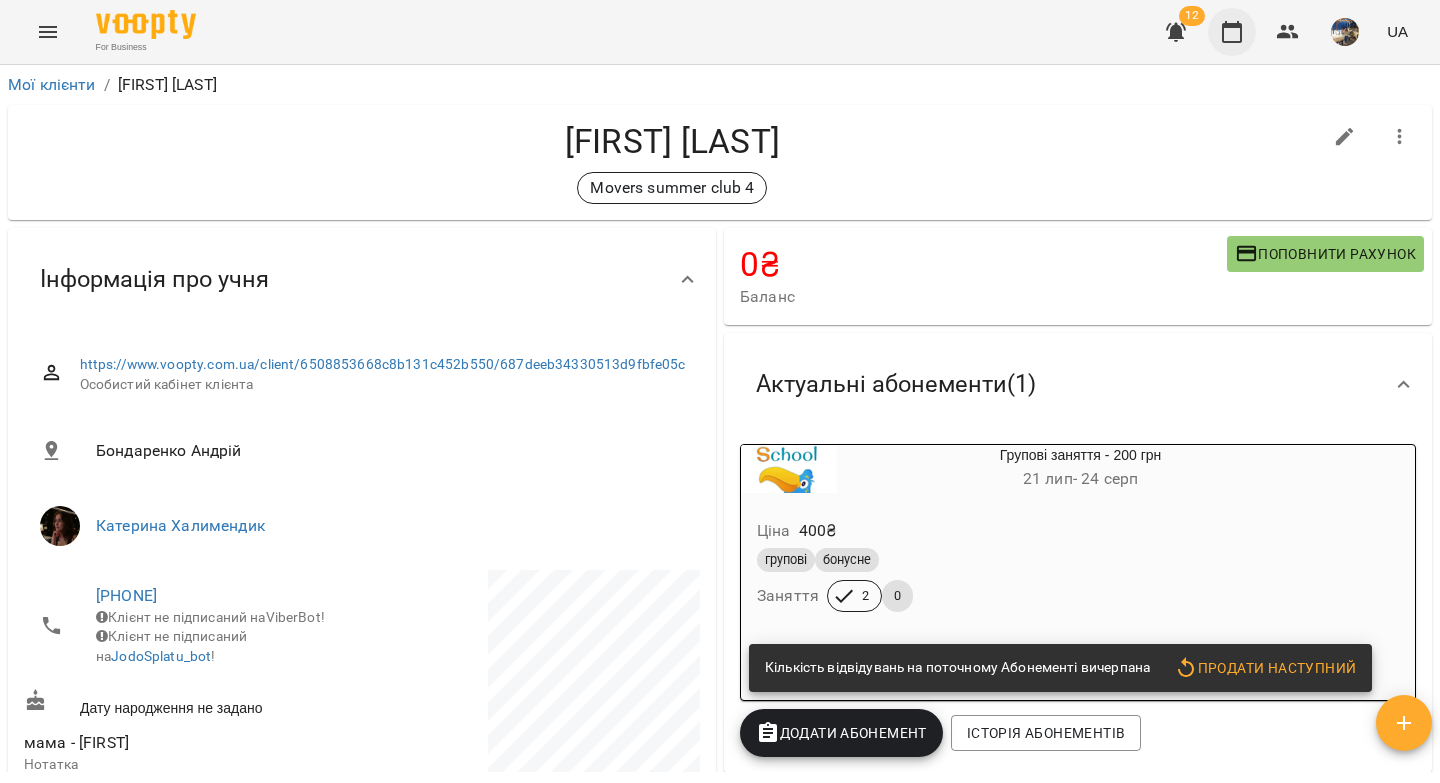 click 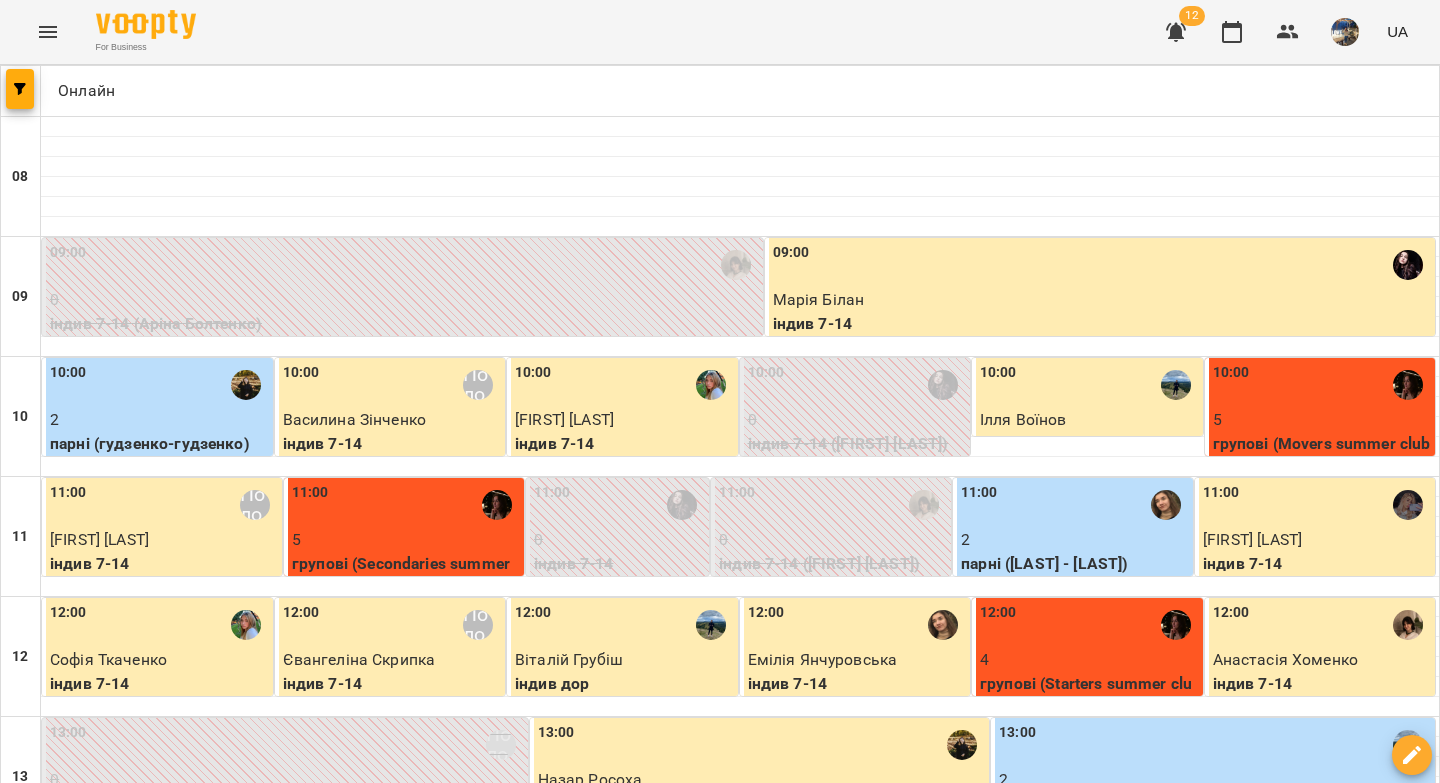 scroll, scrollTop: 134, scrollLeft: 0, axis: vertical 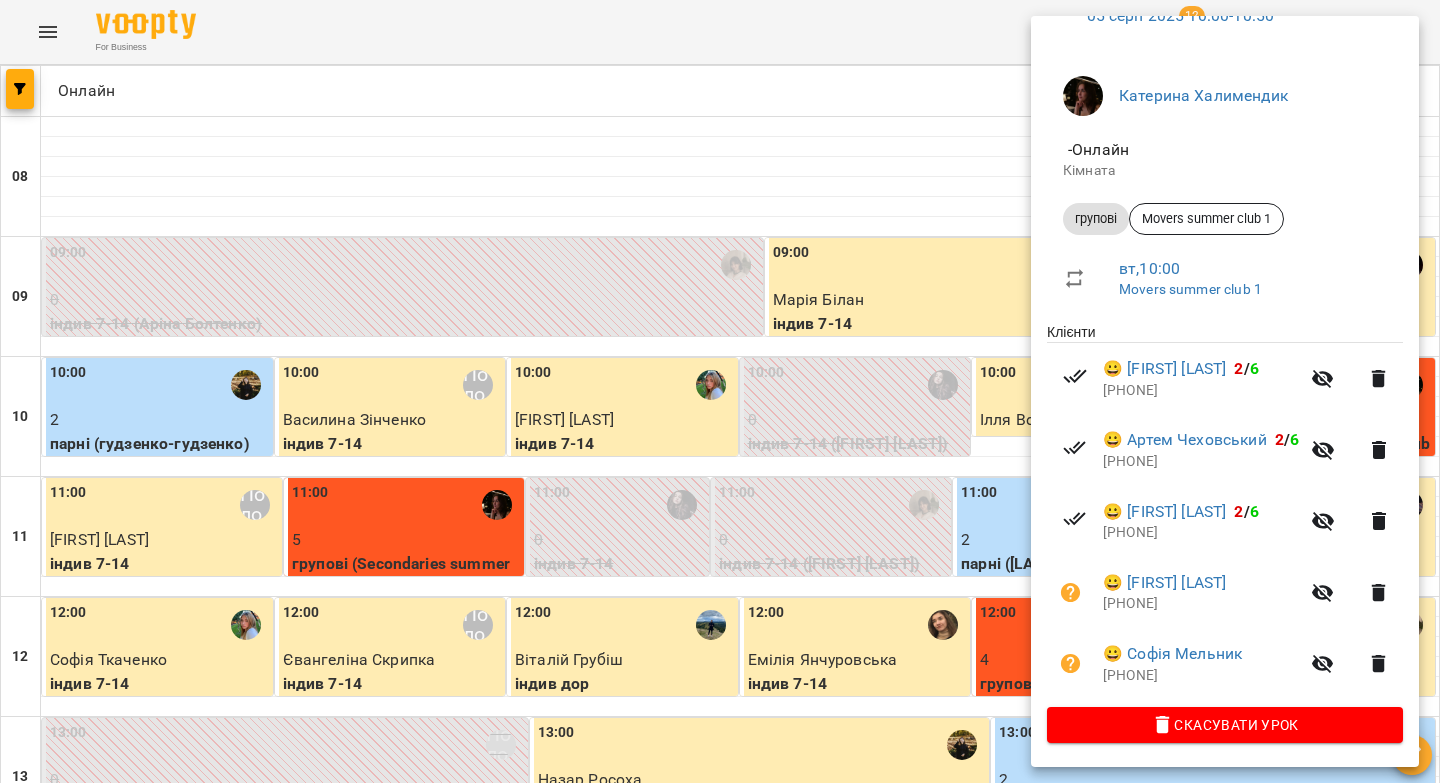 click at bounding box center (720, 391) 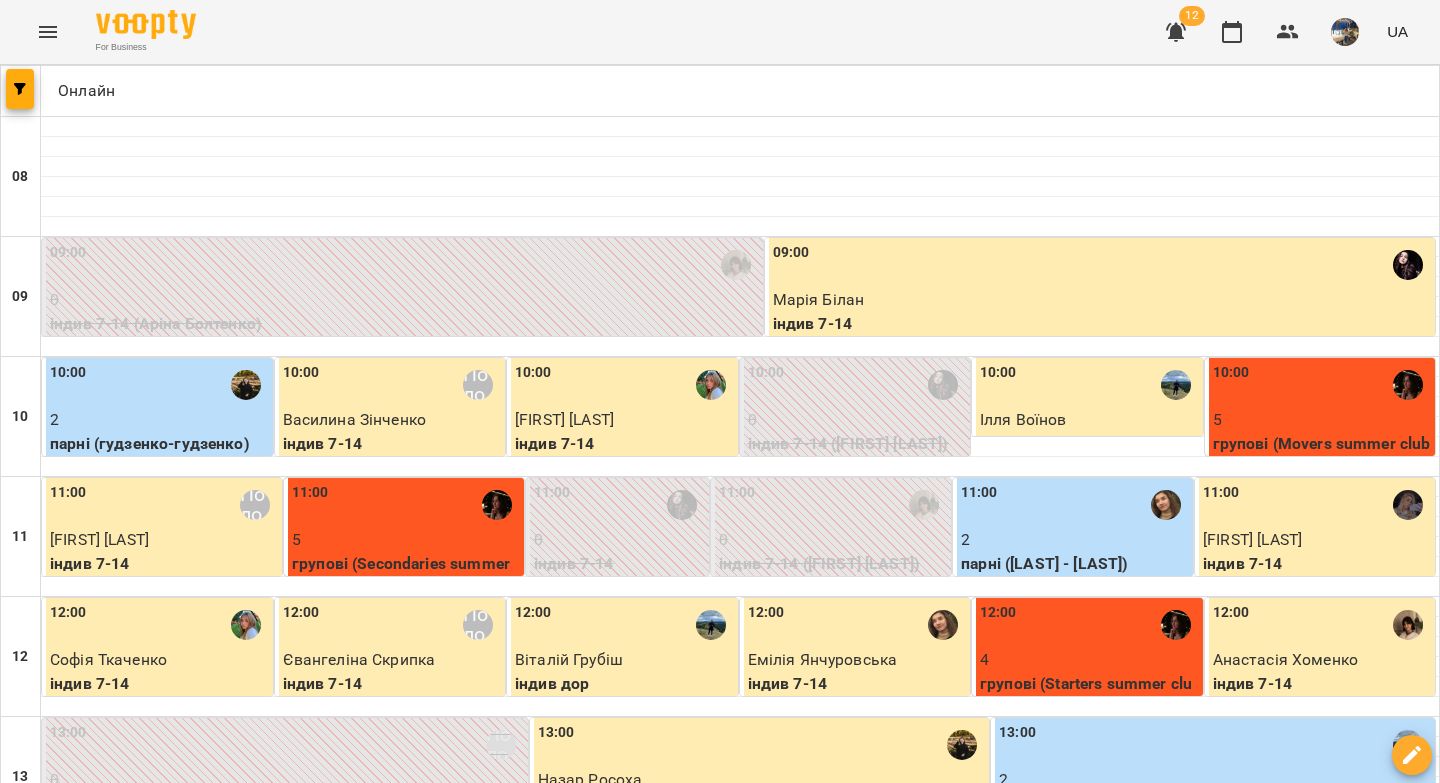 click on "5" at bounding box center (406, 540) 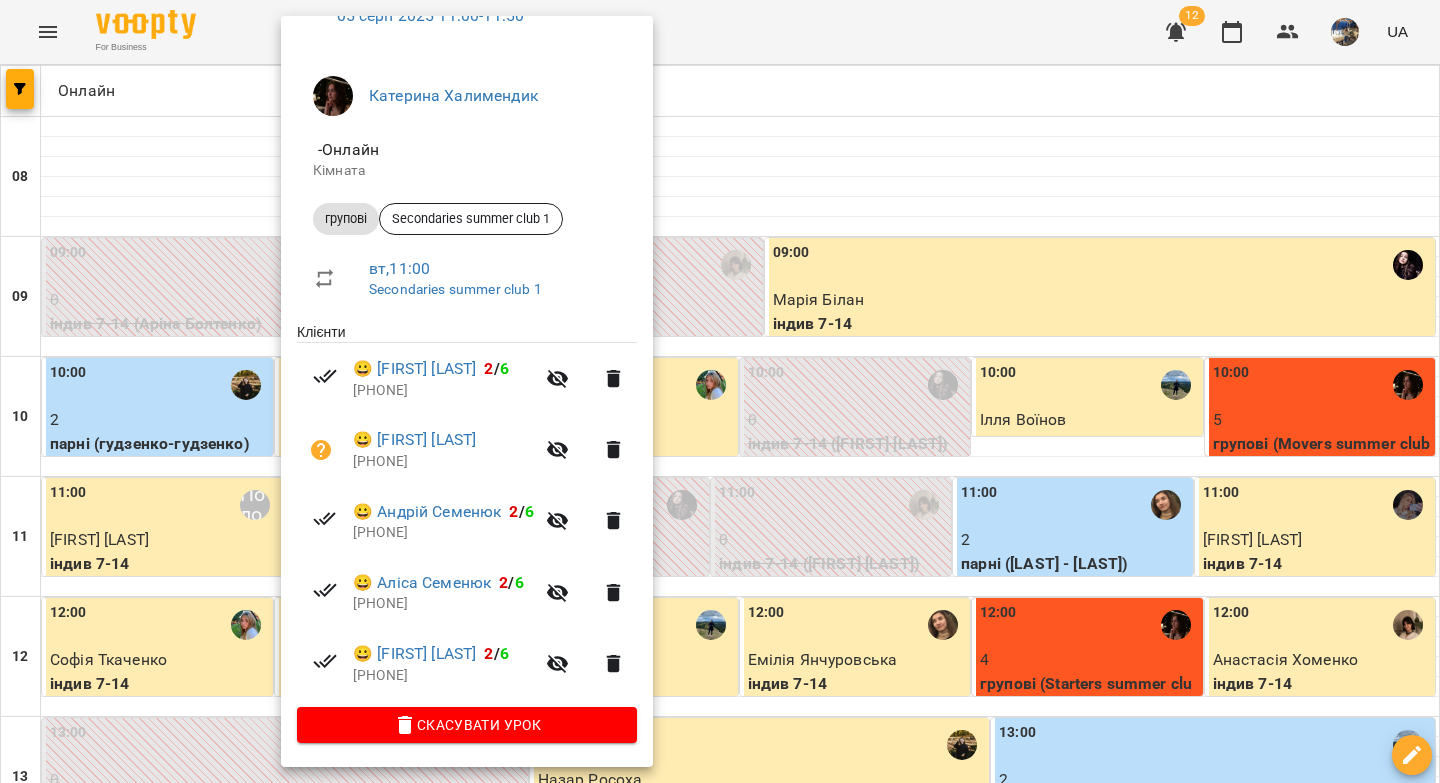 scroll, scrollTop: 126, scrollLeft: 0, axis: vertical 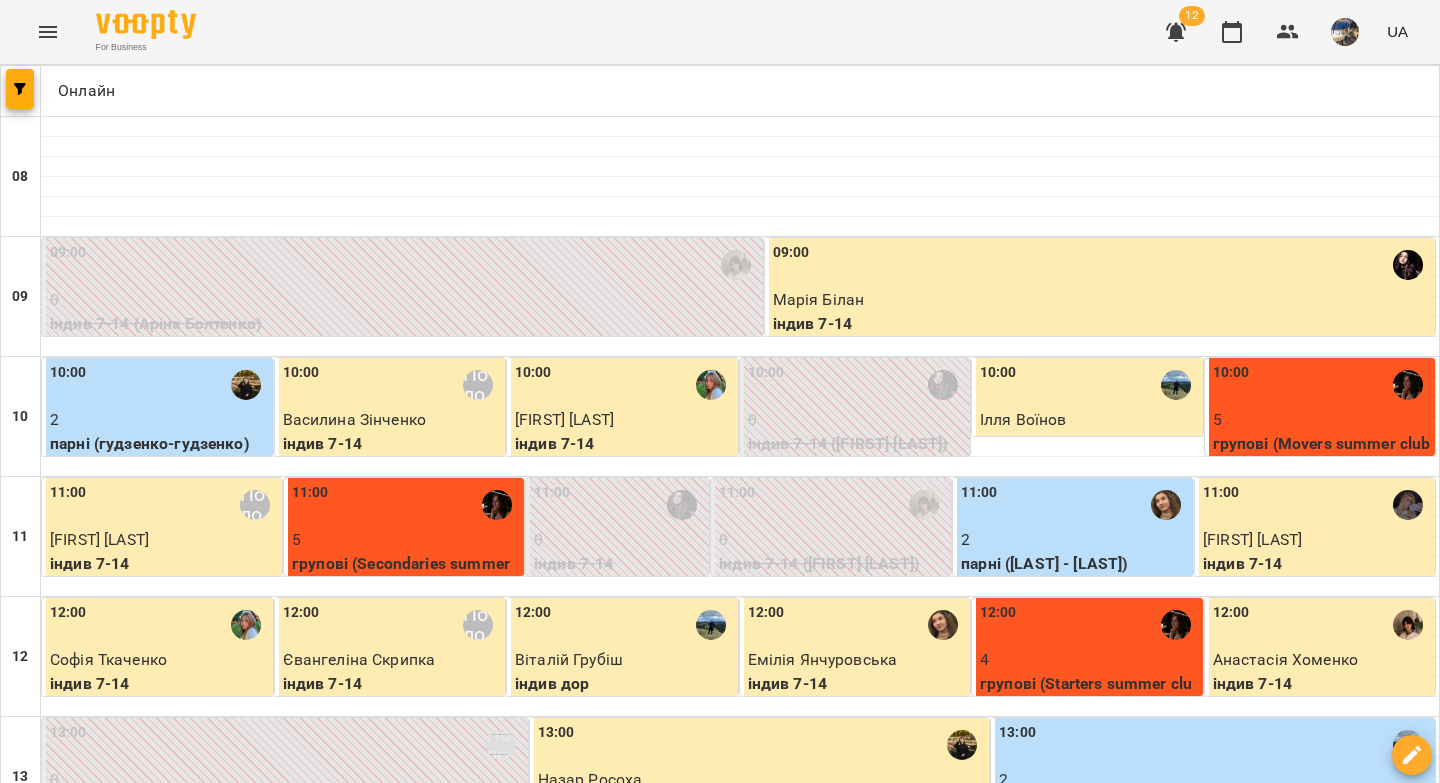 click on "4" at bounding box center (1089, 660) 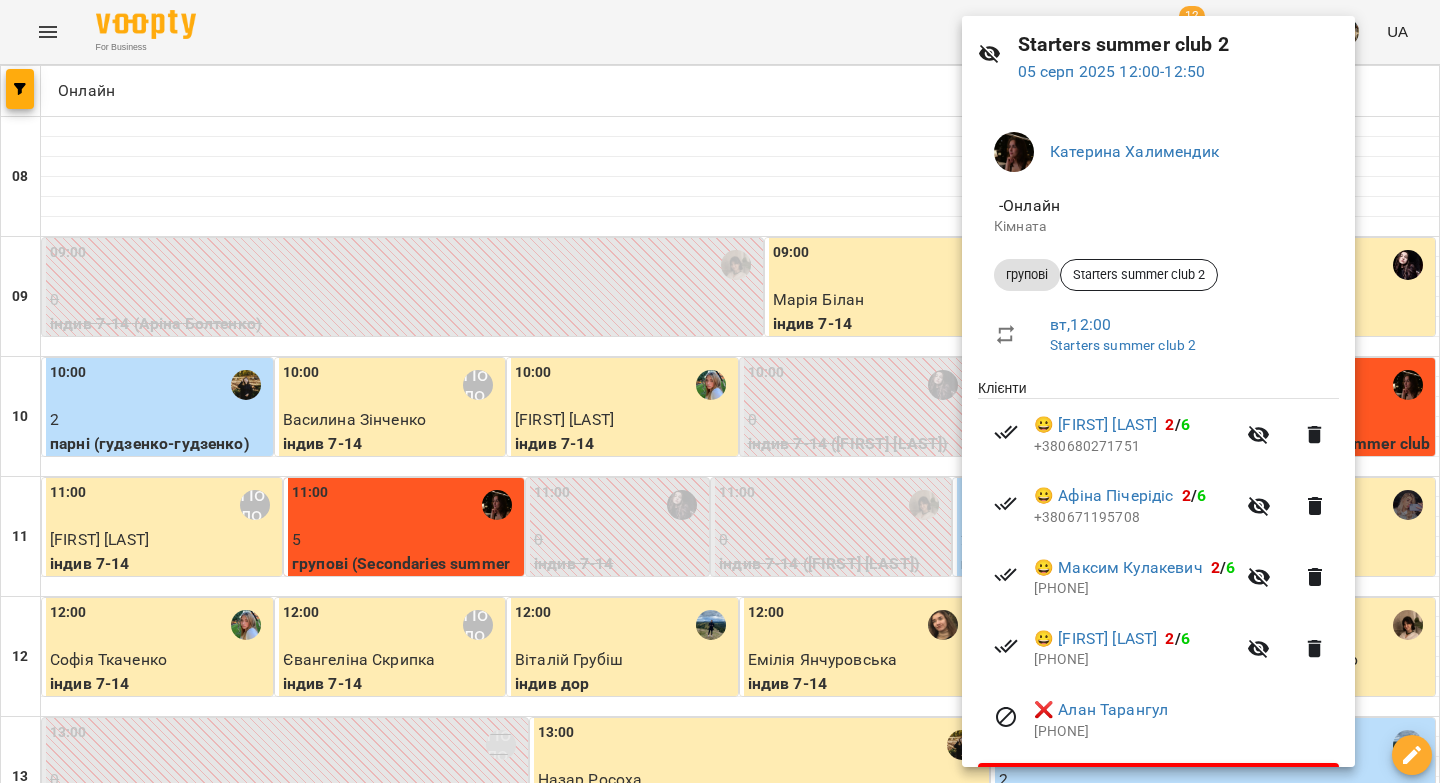 scroll, scrollTop: 0, scrollLeft: 0, axis: both 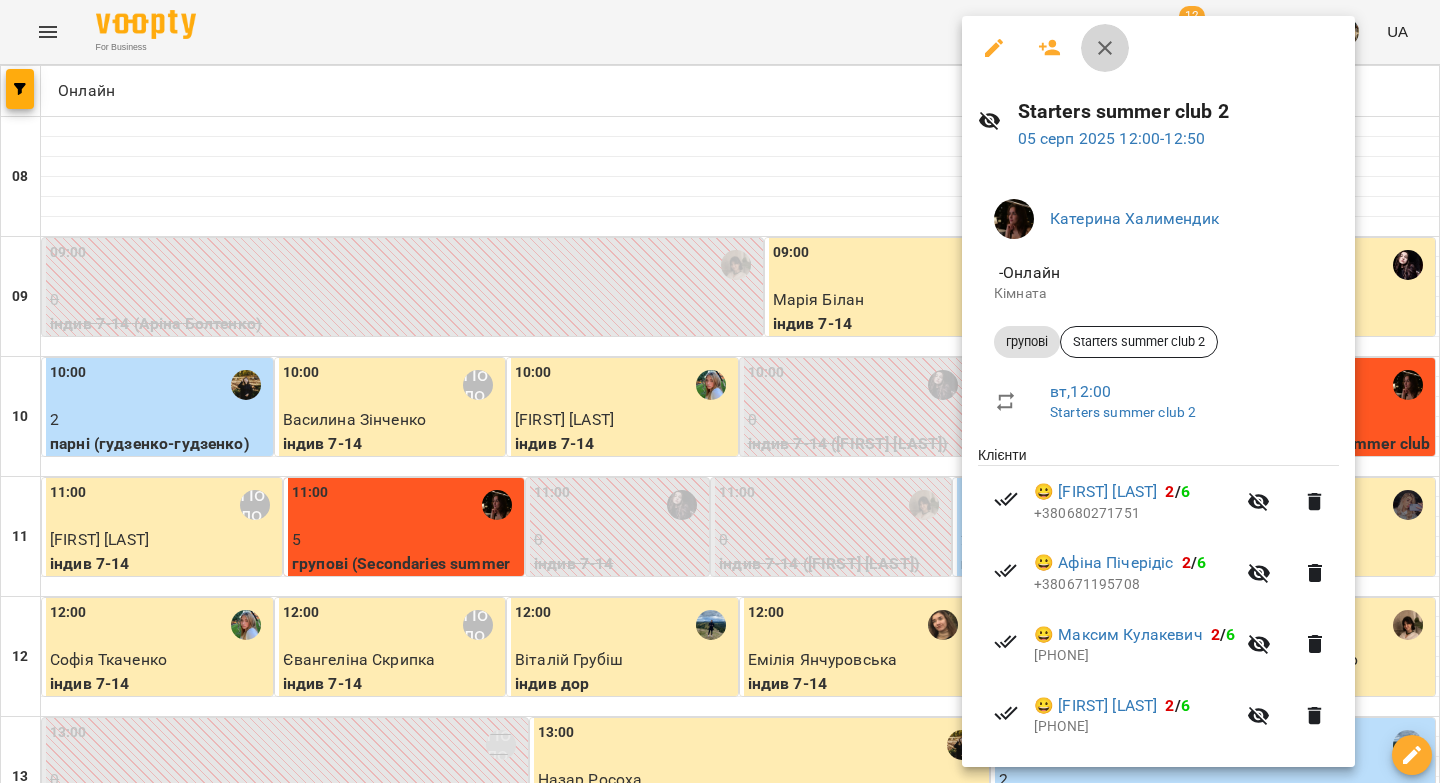 click 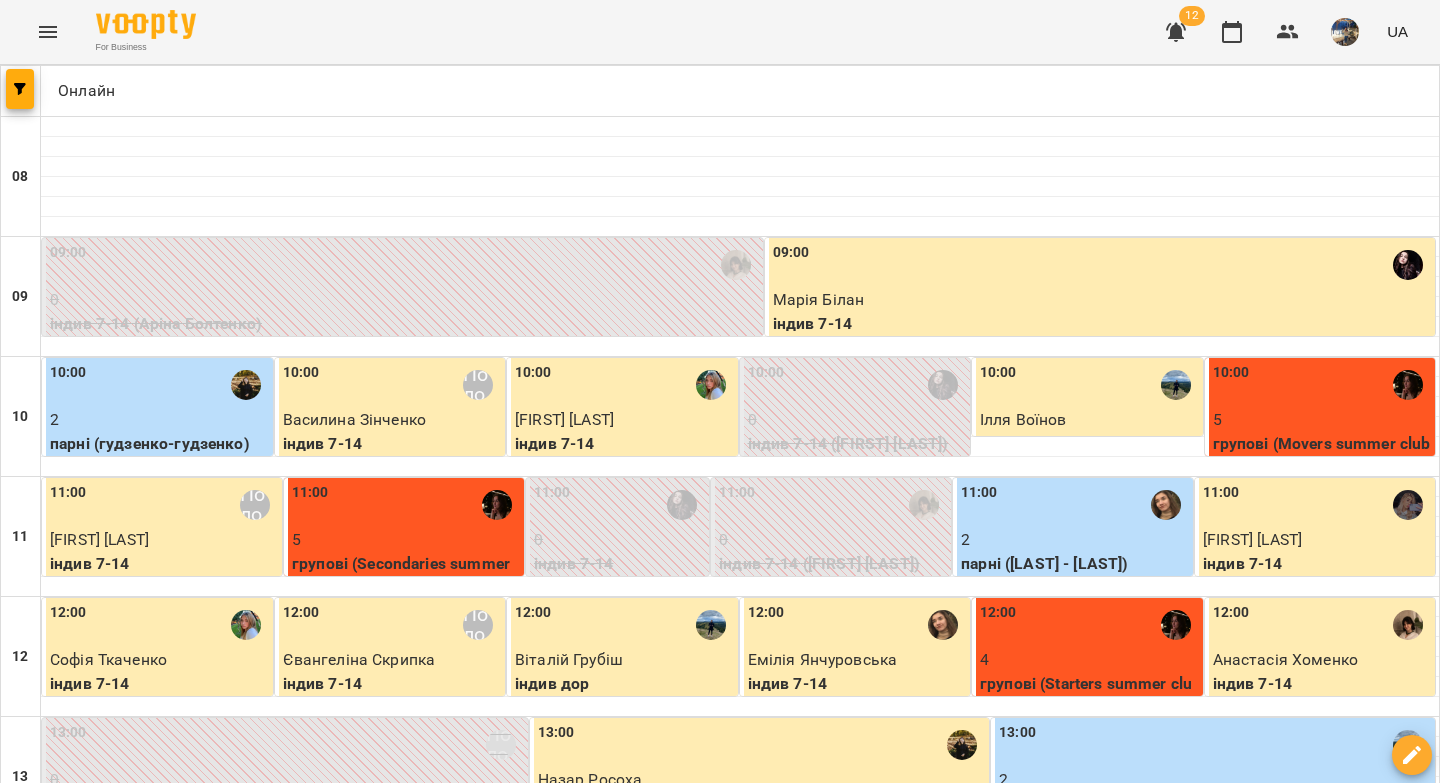 scroll, scrollTop: 0, scrollLeft: 0, axis: both 